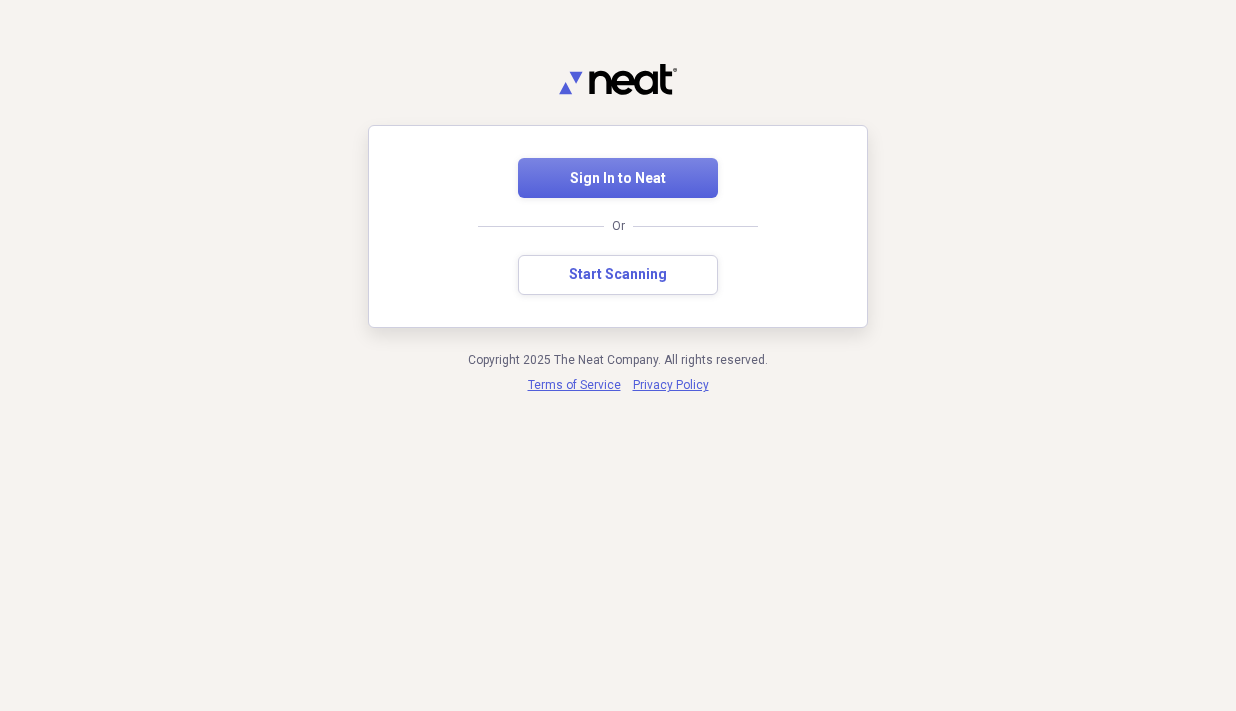 scroll, scrollTop: 0, scrollLeft: 0, axis: both 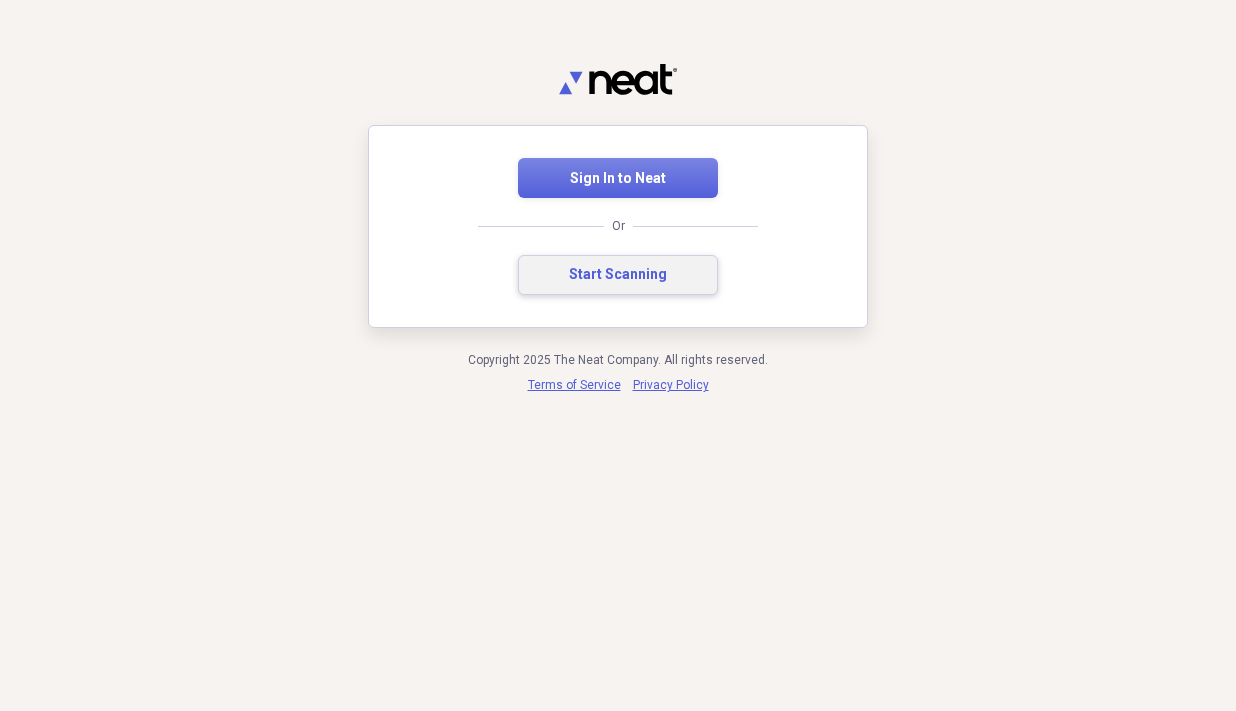 click on "Start Scanning" at bounding box center (618, 275) 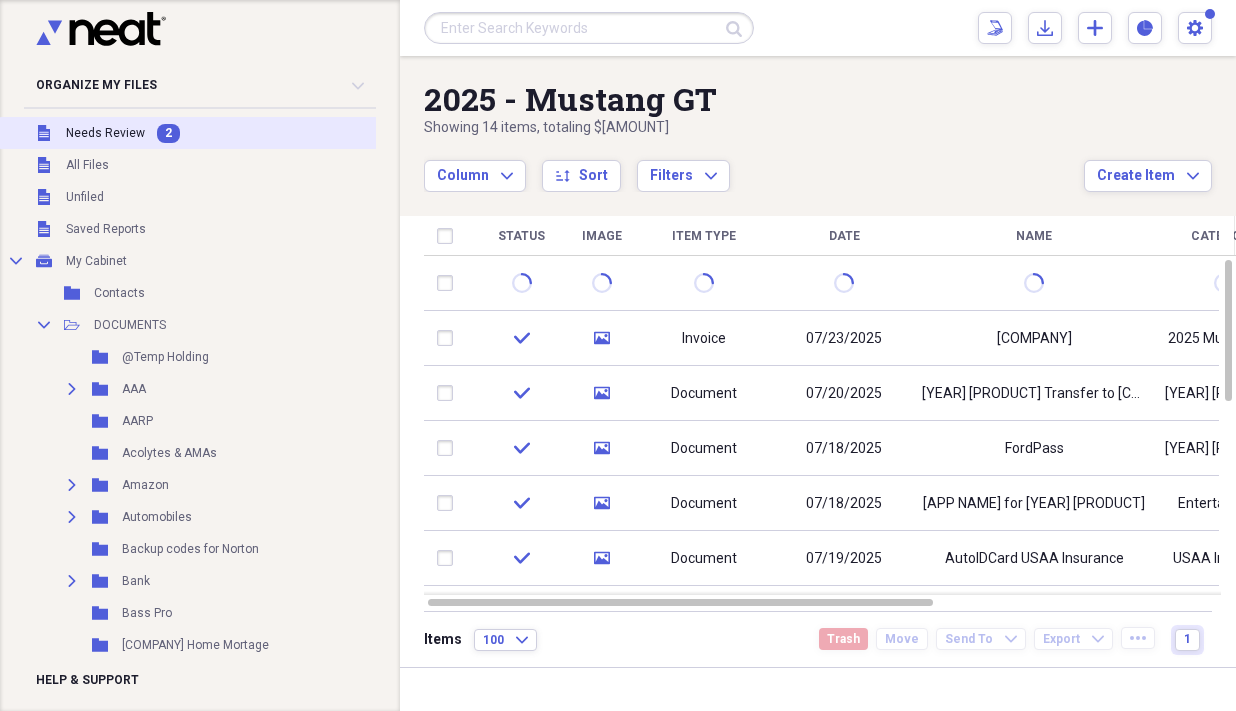 click on "Needs Review" at bounding box center [105, 133] 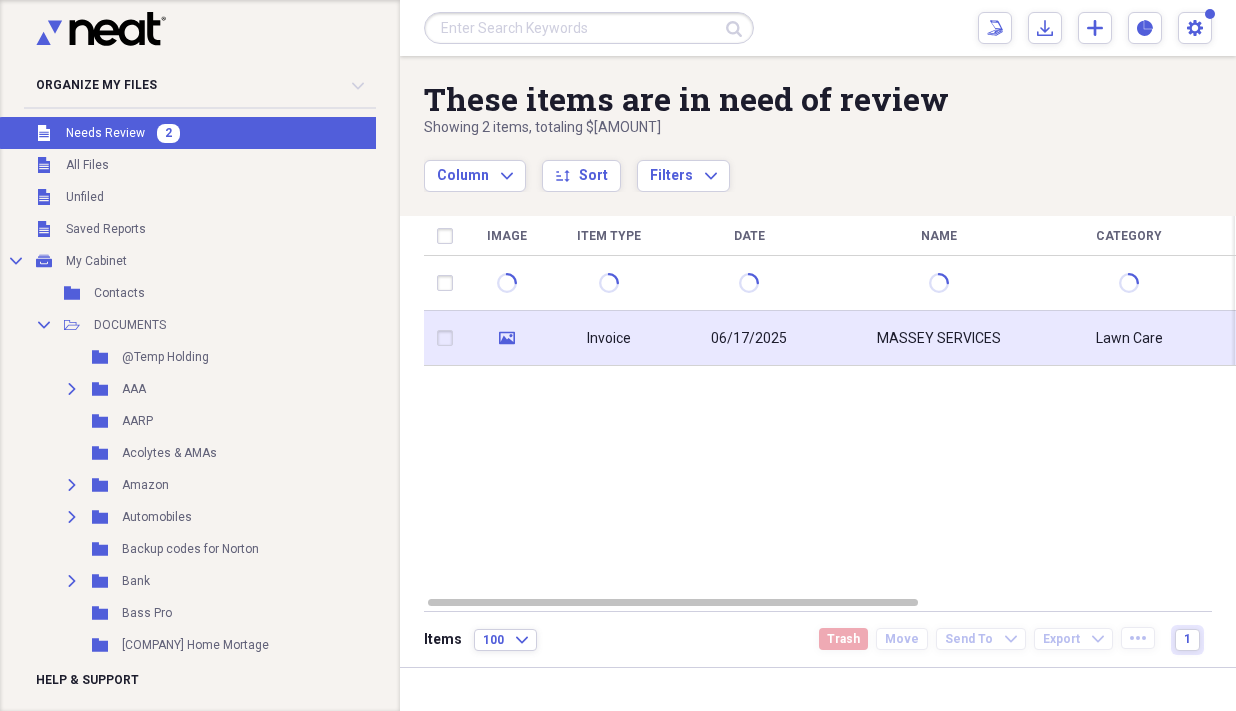 click on "Invoice" at bounding box center [609, 338] 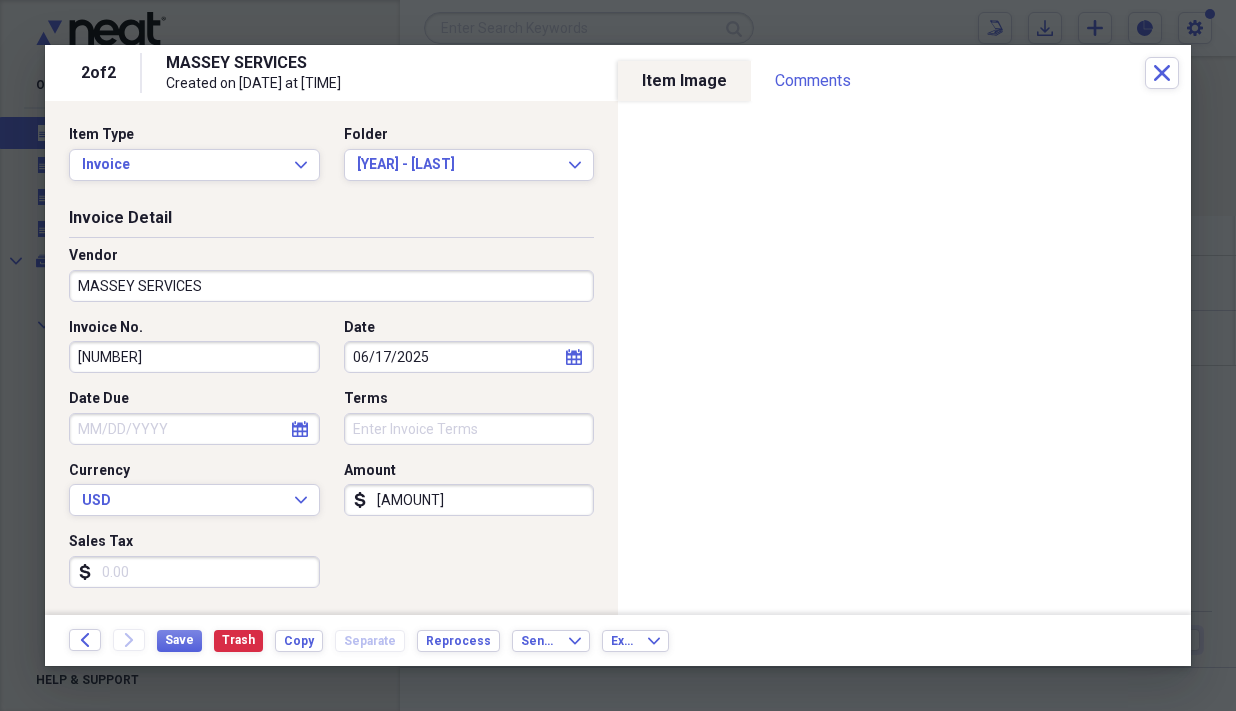 click on "Date Due" at bounding box center (194, 429) 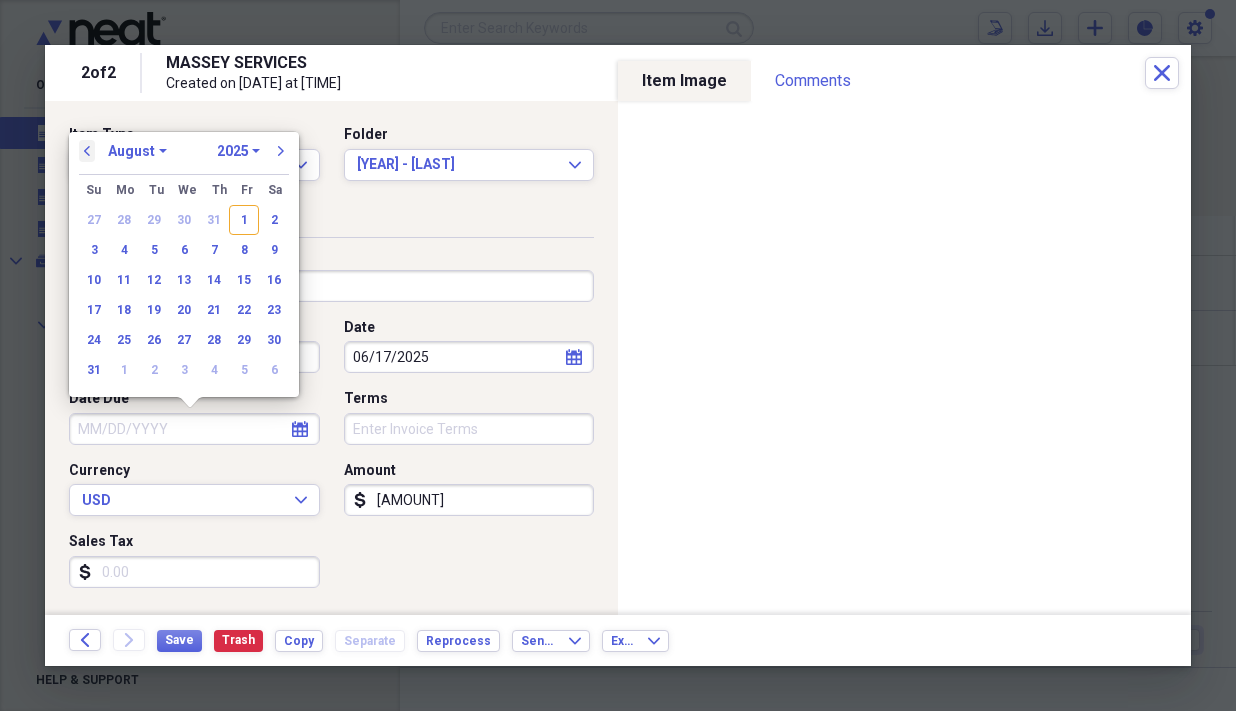 click on "previous" at bounding box center (87, 151) 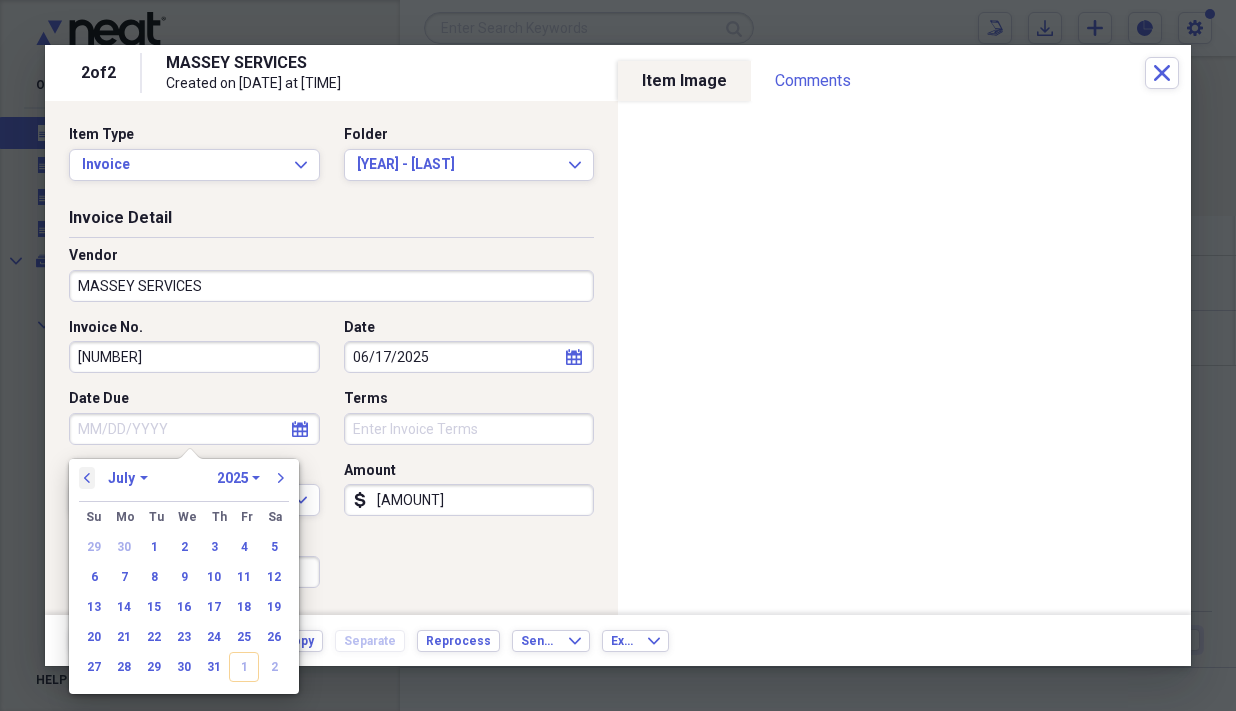 click on "previous" at bounding box center (87, 478) 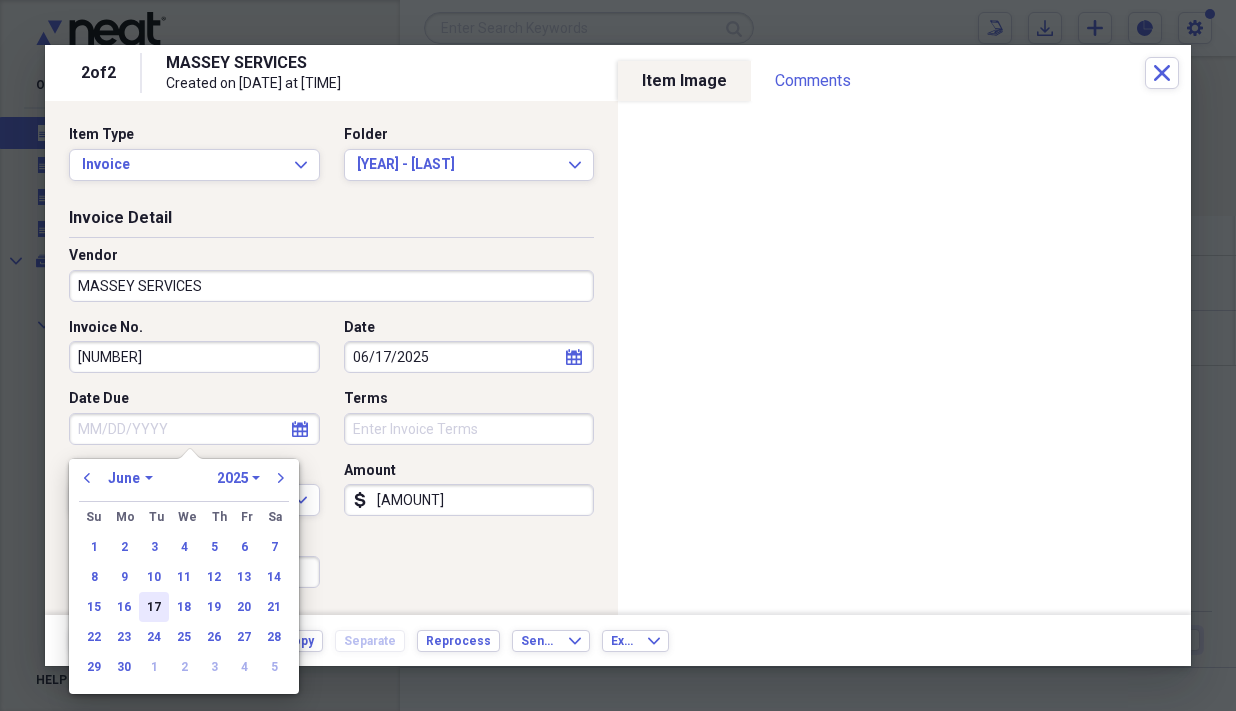 click on "17" at bounding box center (154, 607) 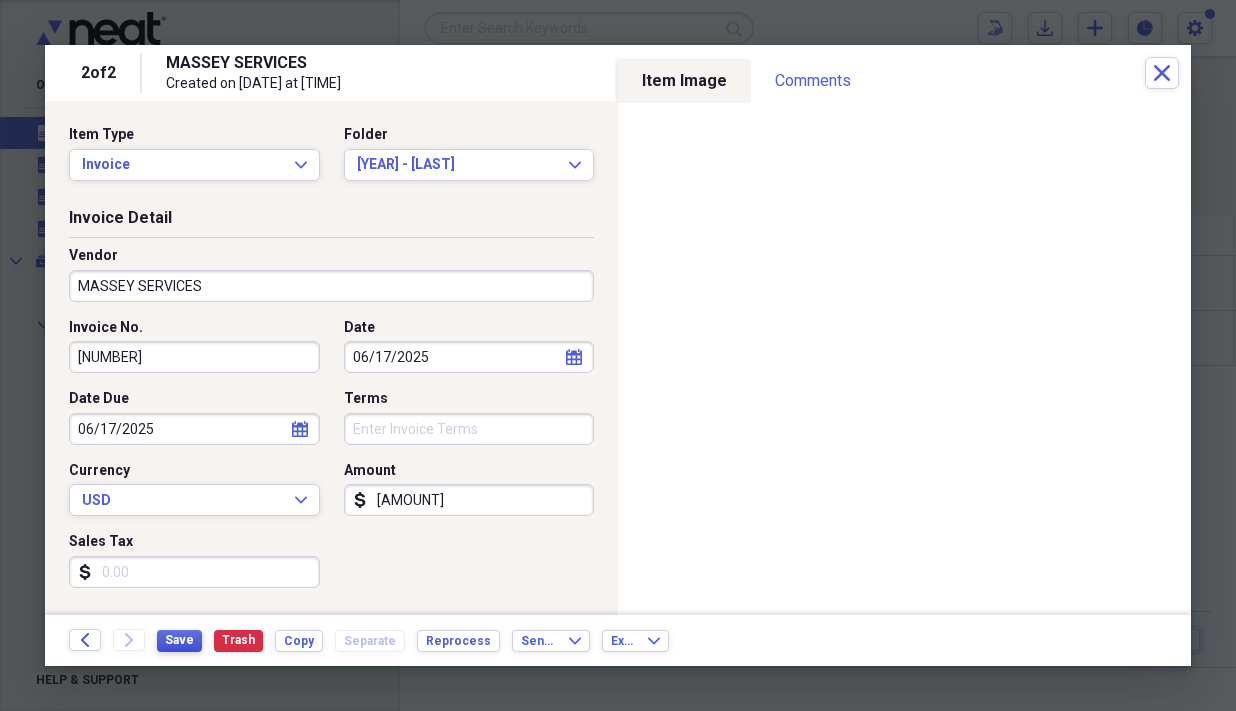 drag, startPoint x: 173, startPoint y: 639, endPoint x: 411, endPoint y: 555, distance: 252.3886 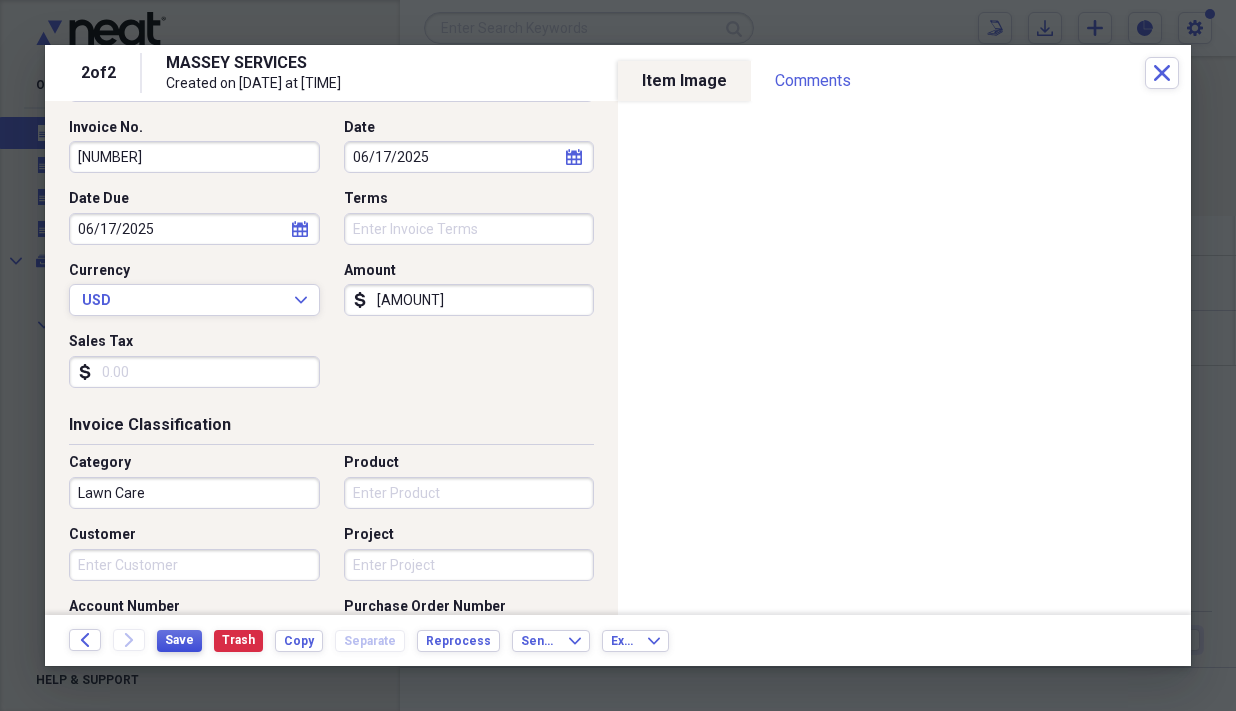 scroll, scrollTop: 300, scrollLeft: 0, axis: vertical 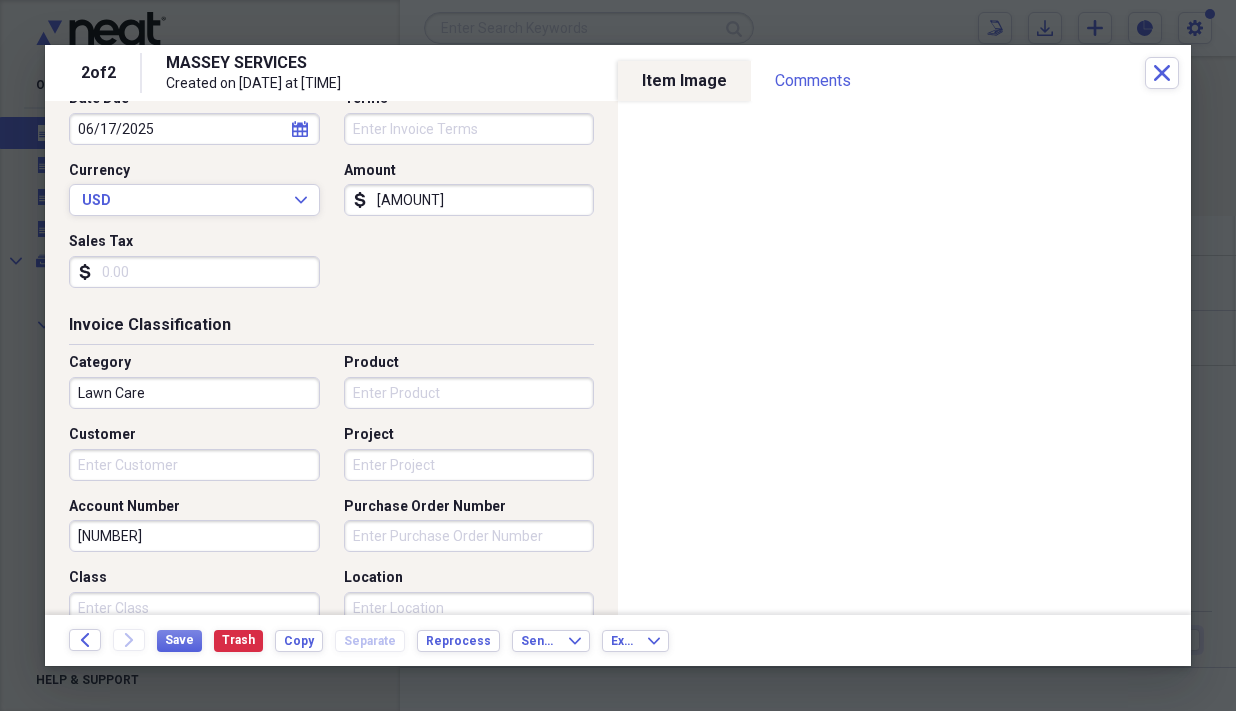 click on "Lawn Care" at bounding box center [194, 393] 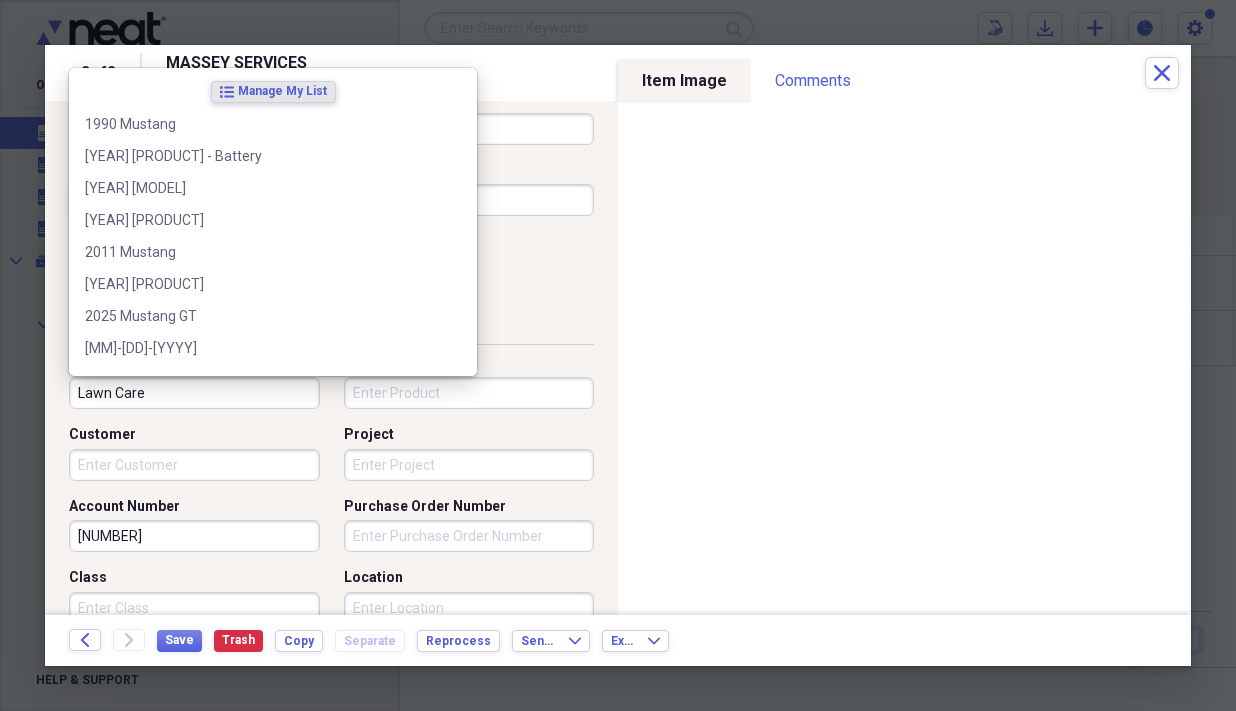 click on "Lawn Care" at bounding box center (194, 393) 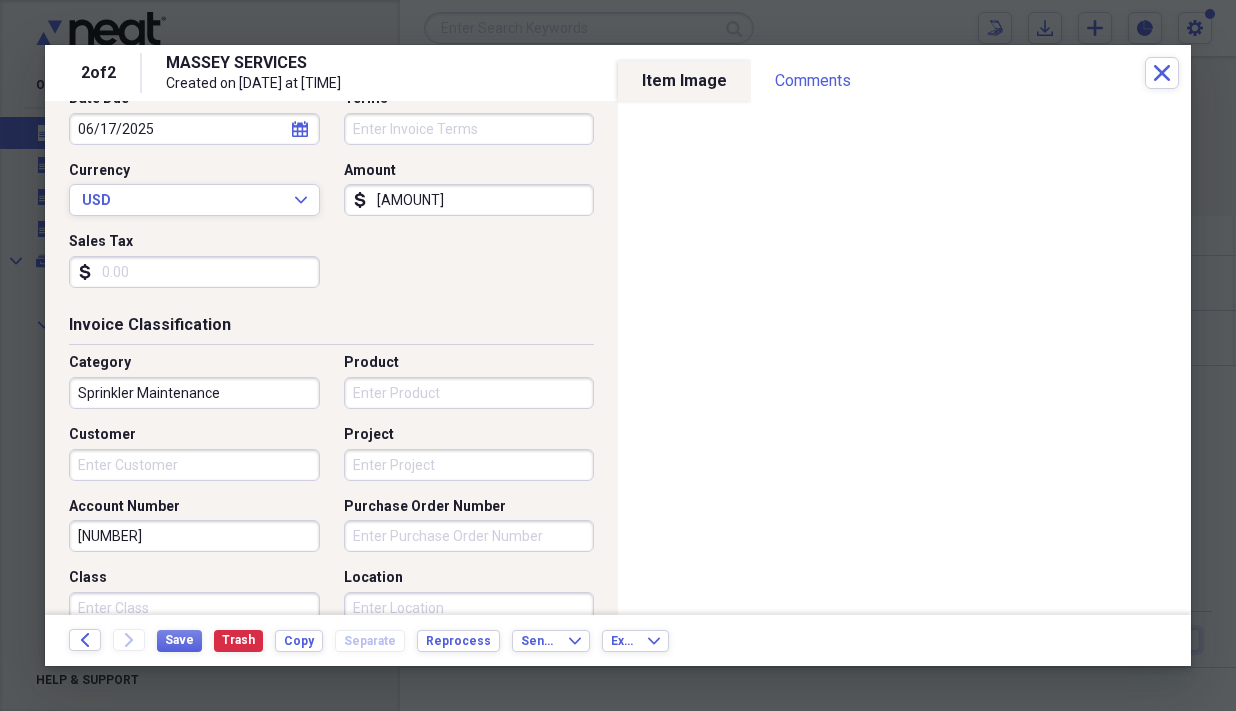 type on "Sprinkler Maintenance" 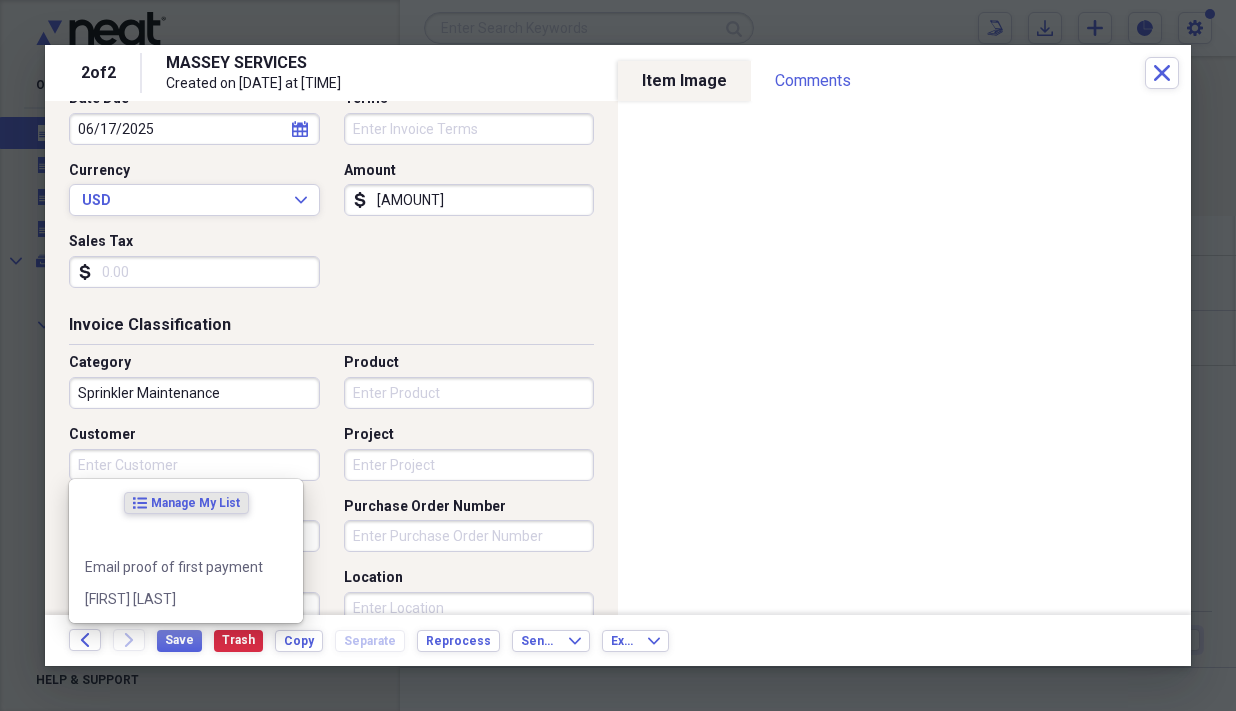 click on "Customer" at bounding box center (194, 465) 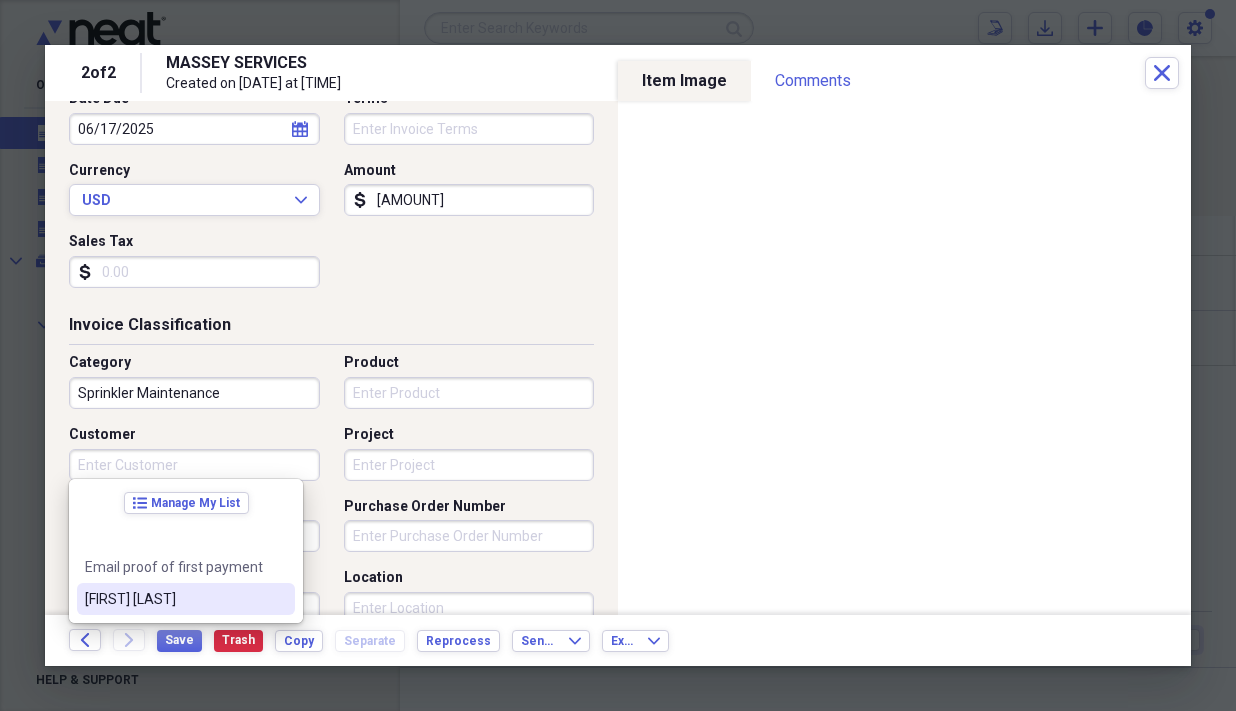 click on "[FIRST] [LAST]" at bounding box center [174, 599] 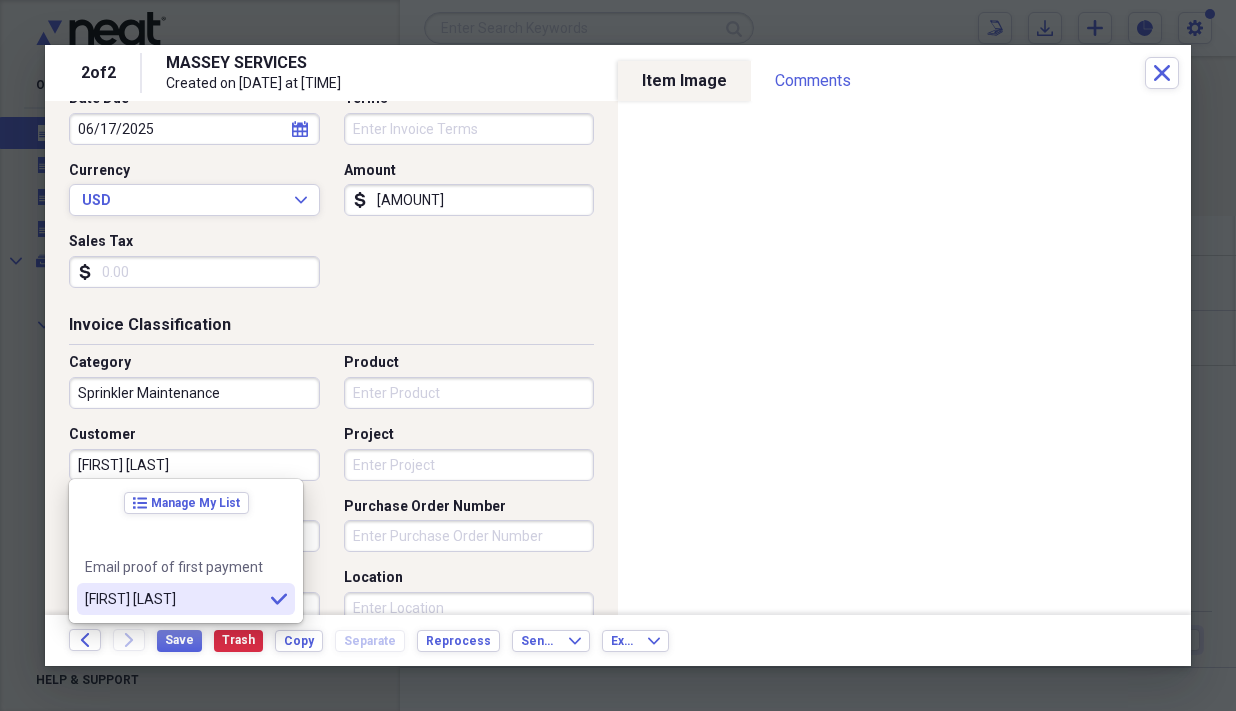 type on "[FIRST] [LAST]" 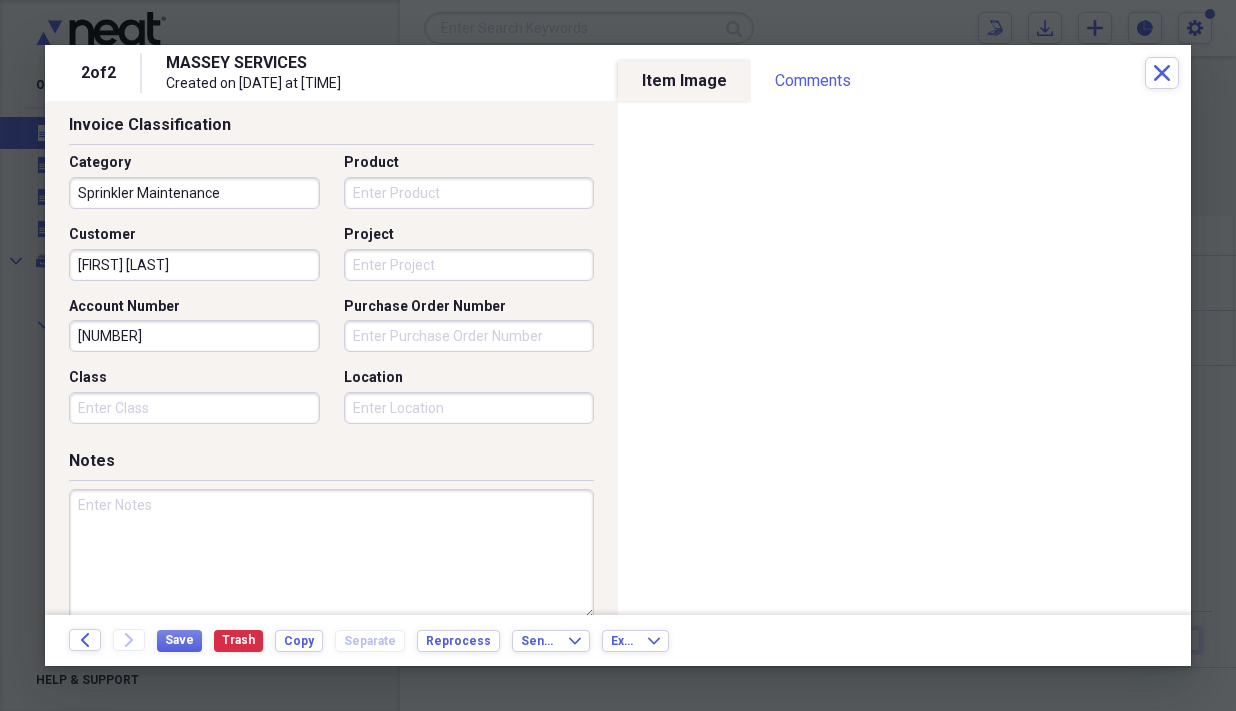 scroll, scrollTop: 600, scrollLeft: 0, axis: vertical 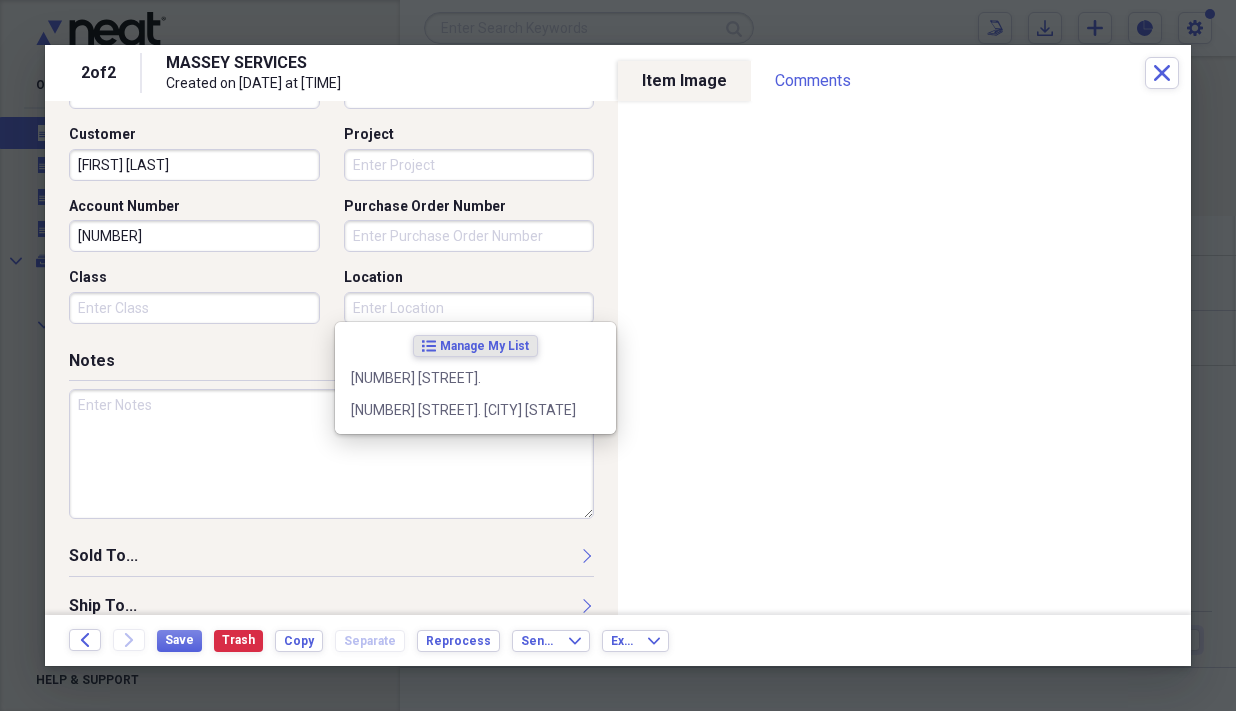 click on "Location" at bounding box center (469, 308) 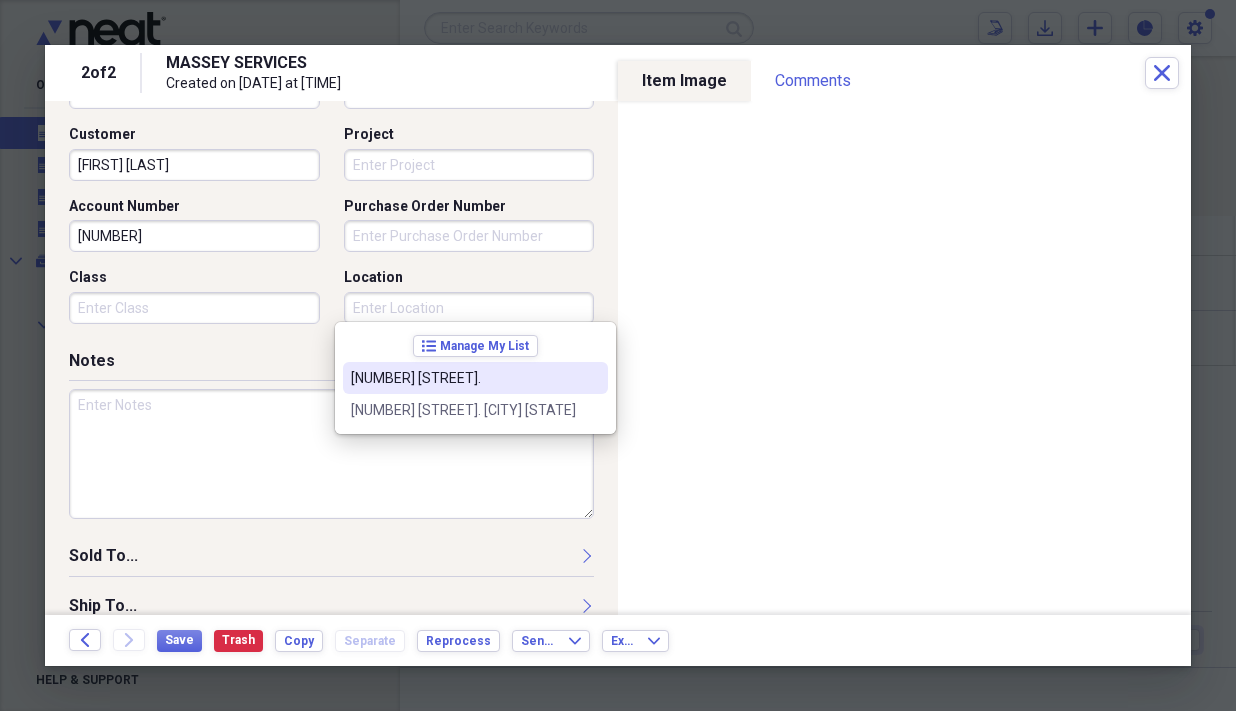 click on "[NUMBER] [STREET]." at bounding box center (475, 378) 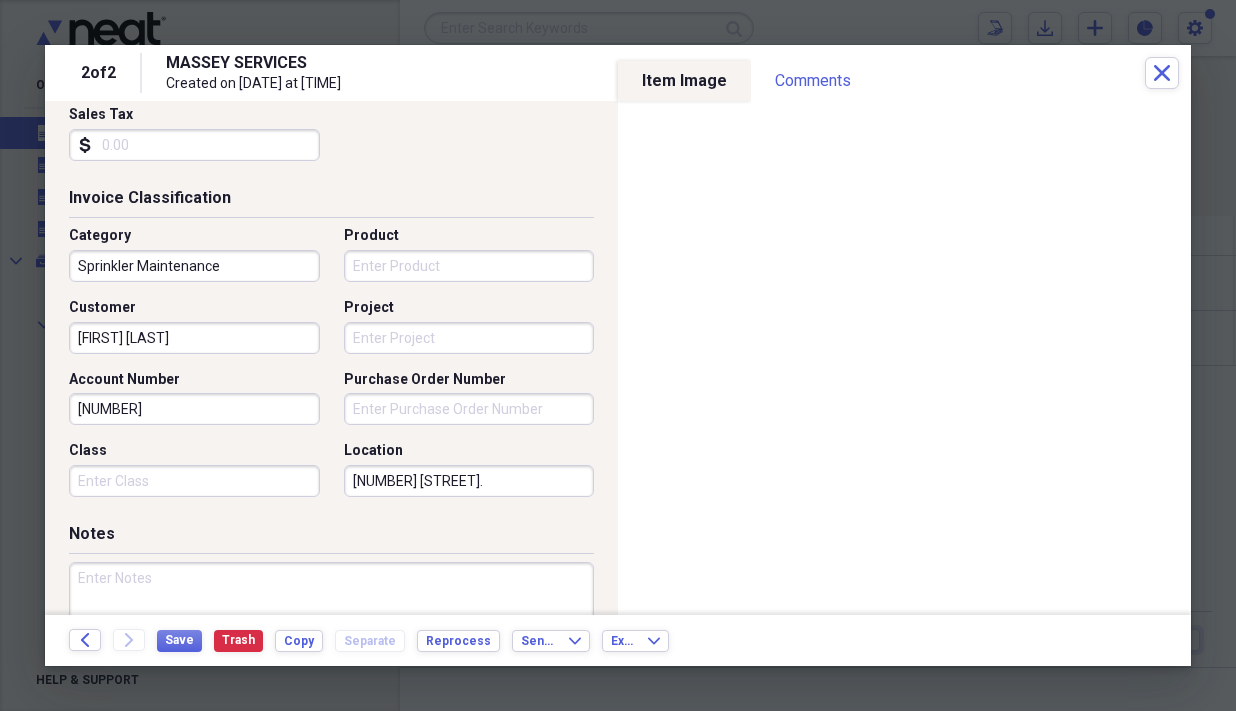scroll, scrollTop: 174, scrollLeft: 0, axis: vertical 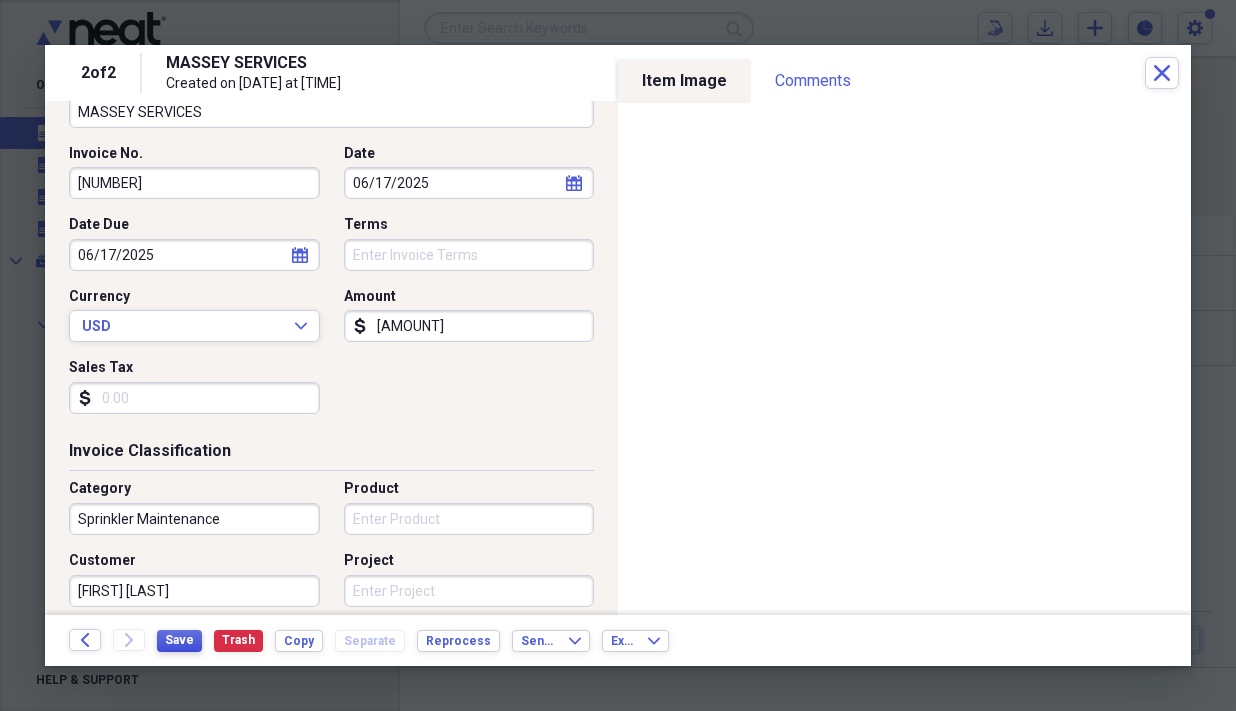 click on "Save" at bounding box center (179, 640) 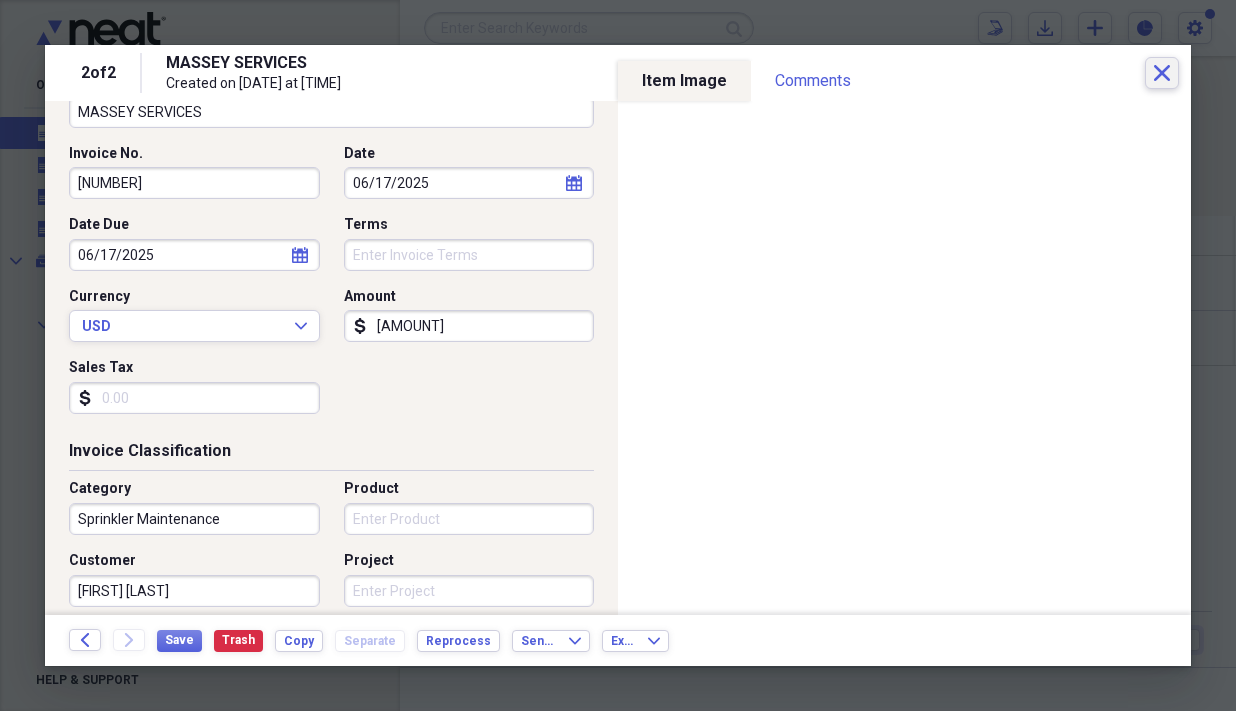 drag, startPoint x: 1161, startPoint y: 78, endPoint x: 522, endPoint y: 378, distance: 705.9186 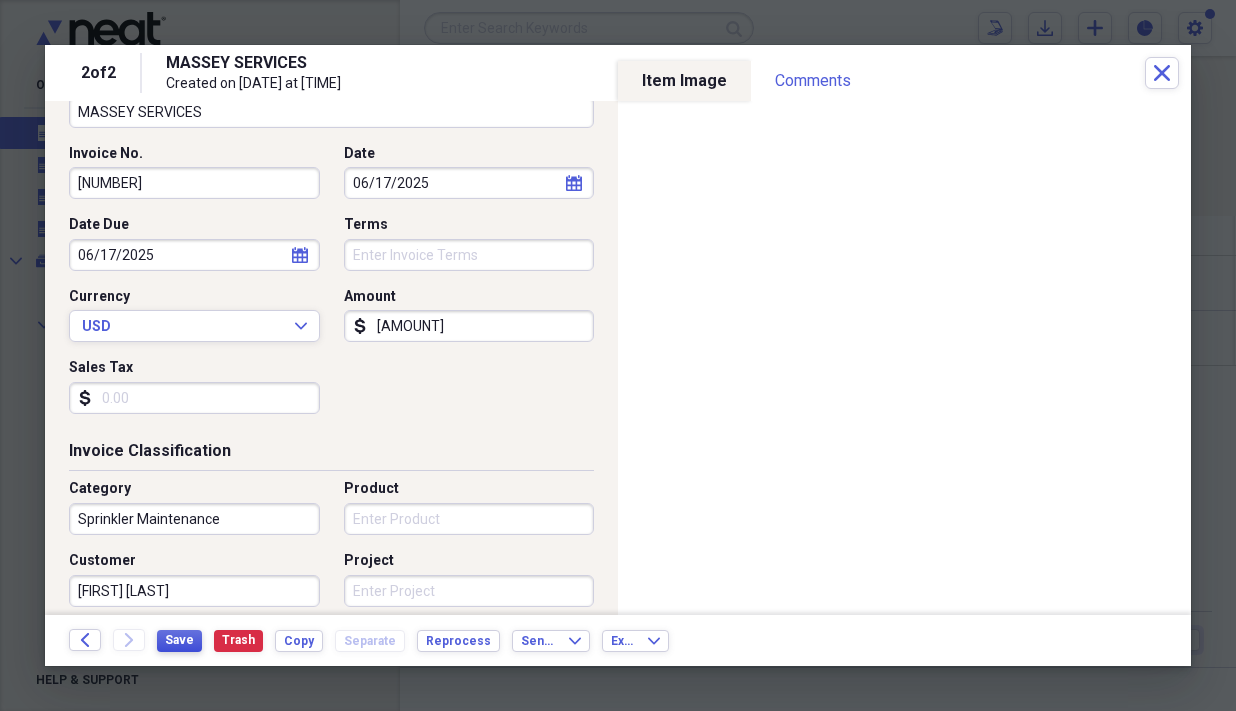 click on "Save" at bounding box center (179, 640) 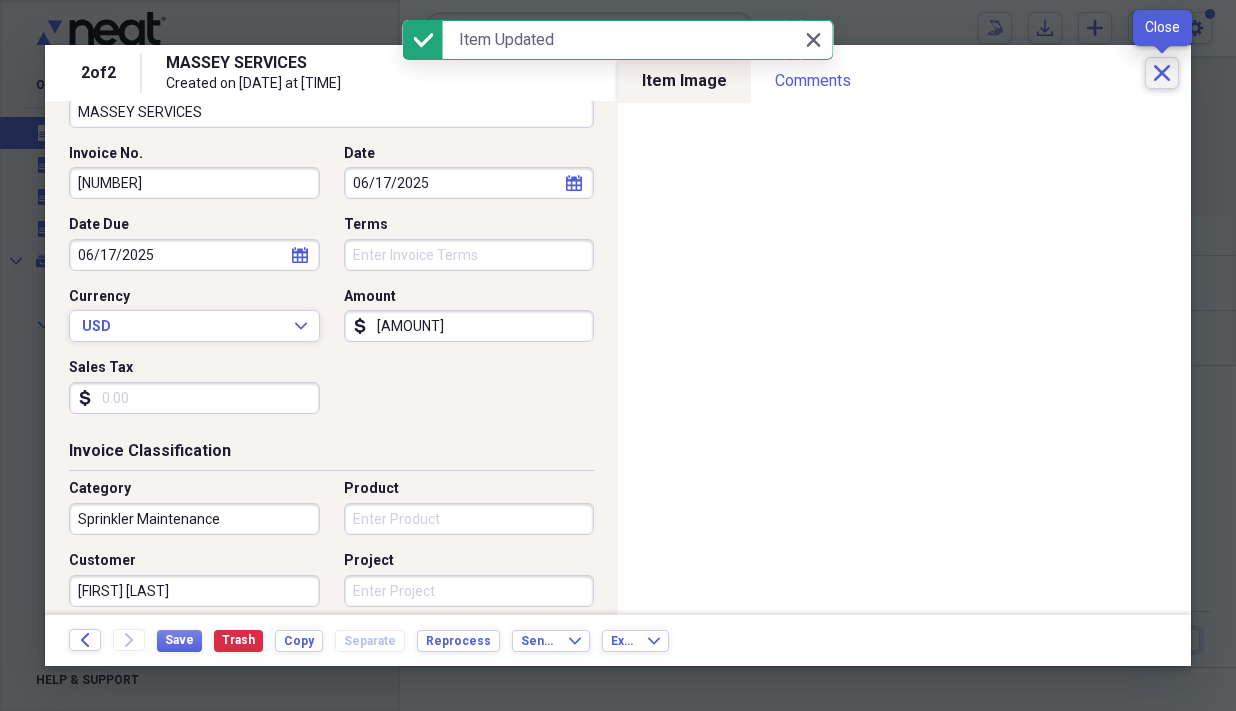 click 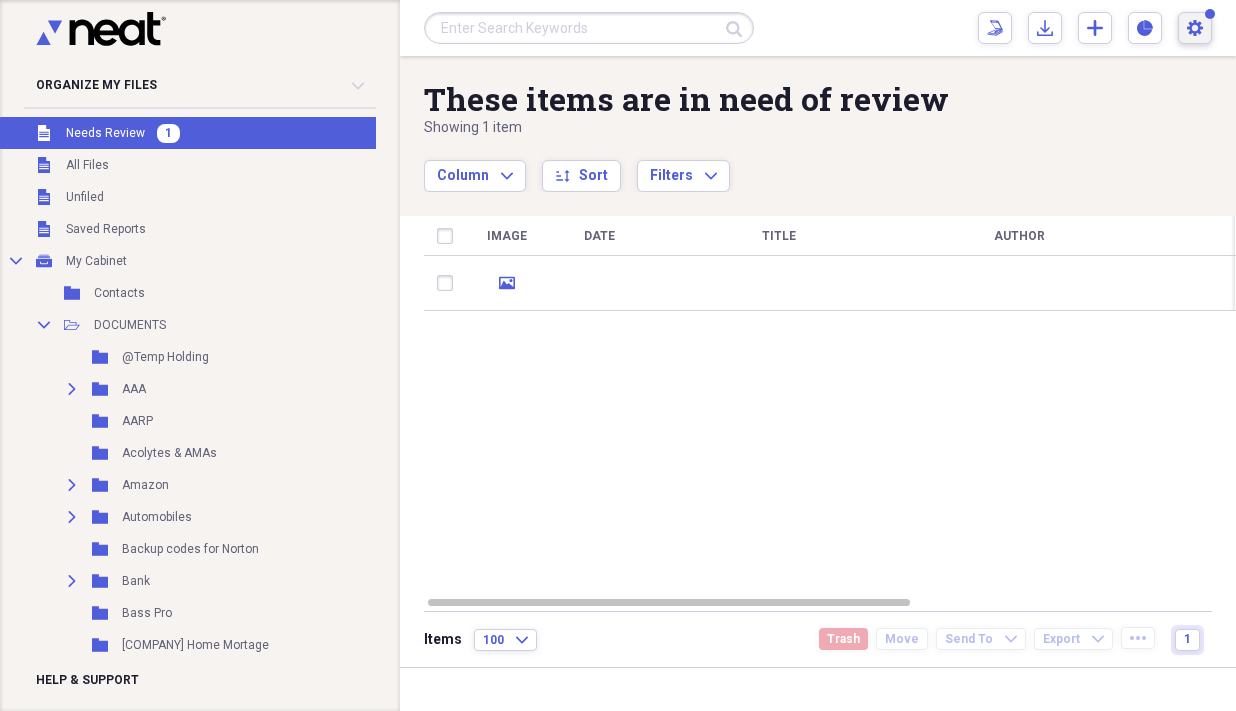 click on "Settings" 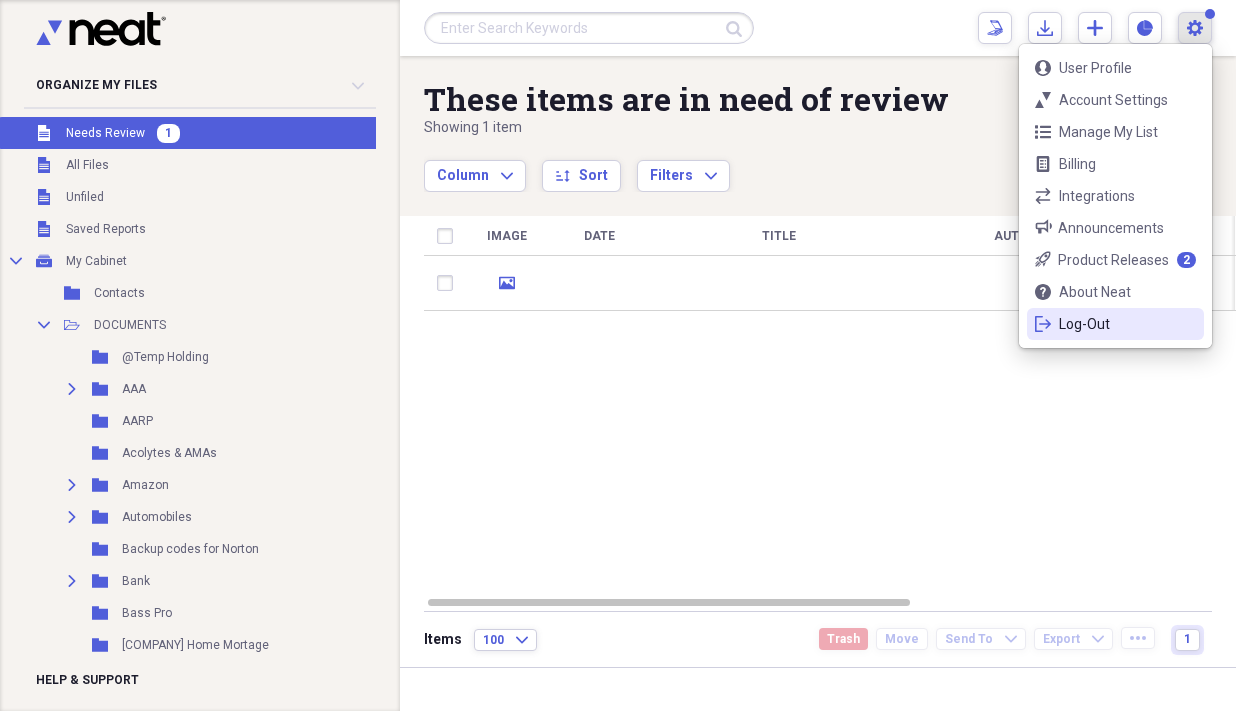 click on "Image Date Title Author Type Category Source Folder media Money Scan [YEAR] - [PRODUCT]" at bounding box center (830, 405) 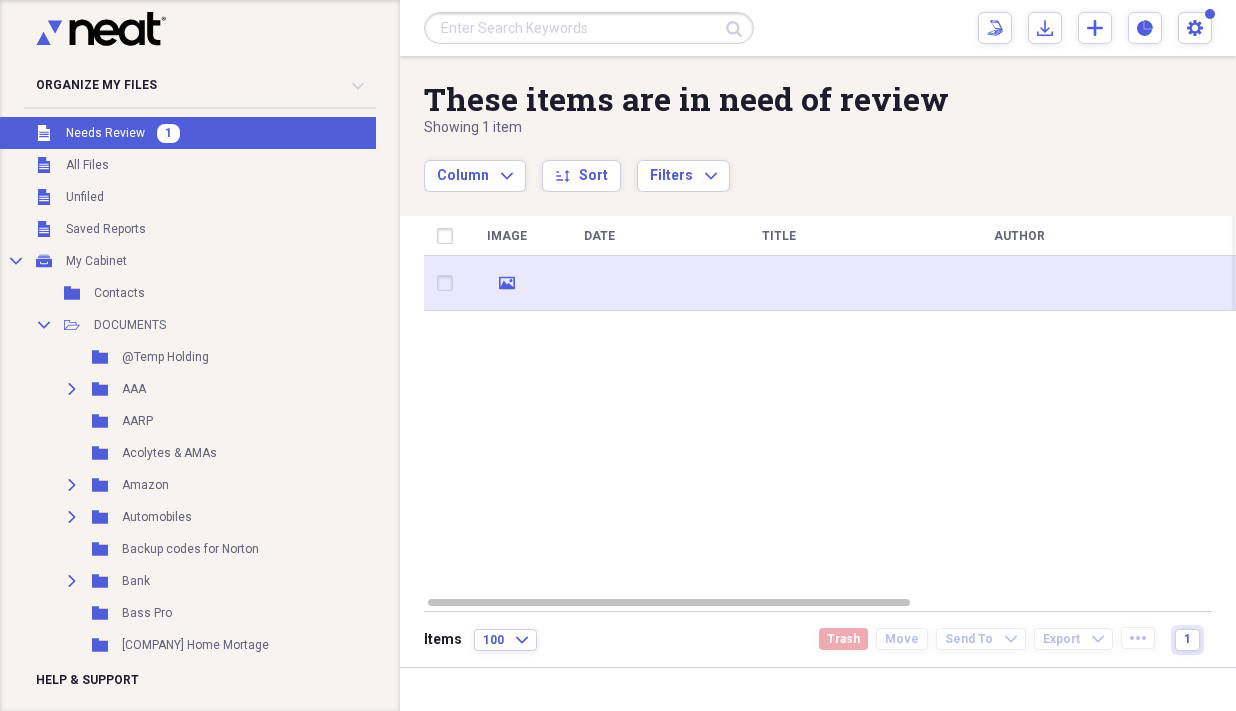 click at bounding box center (599, 283) 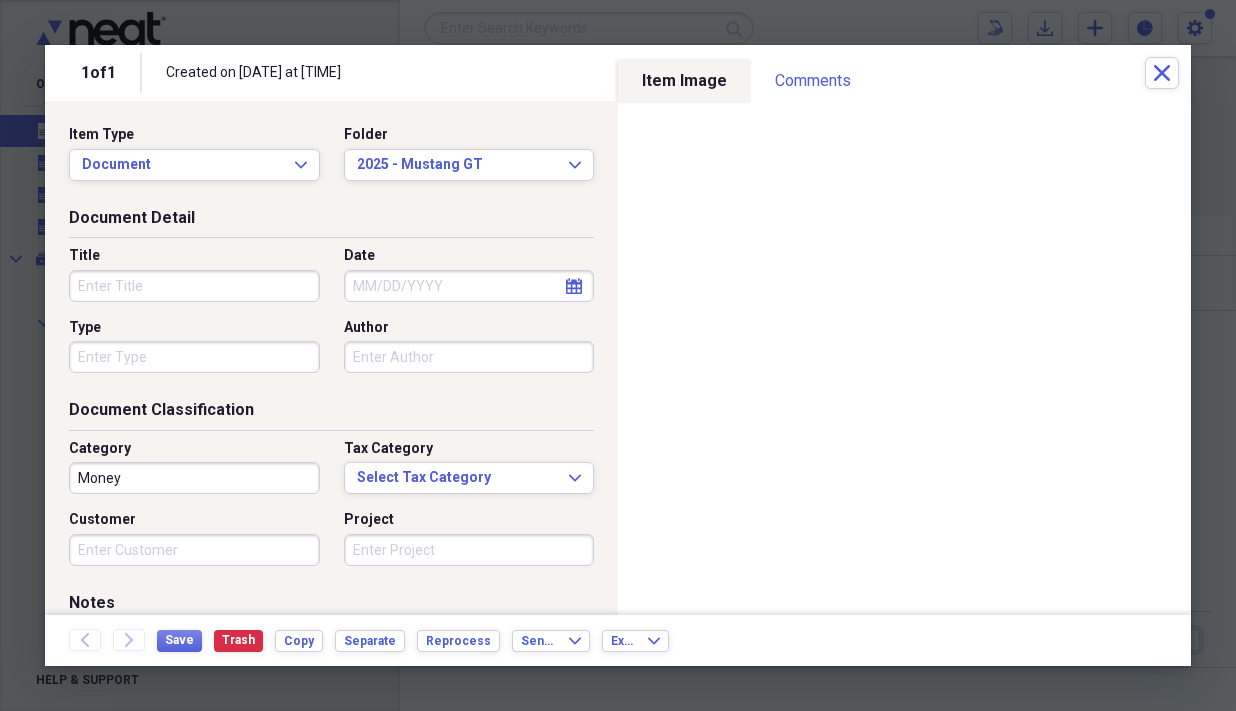 click on "Title" at bounding box center (194, 286) 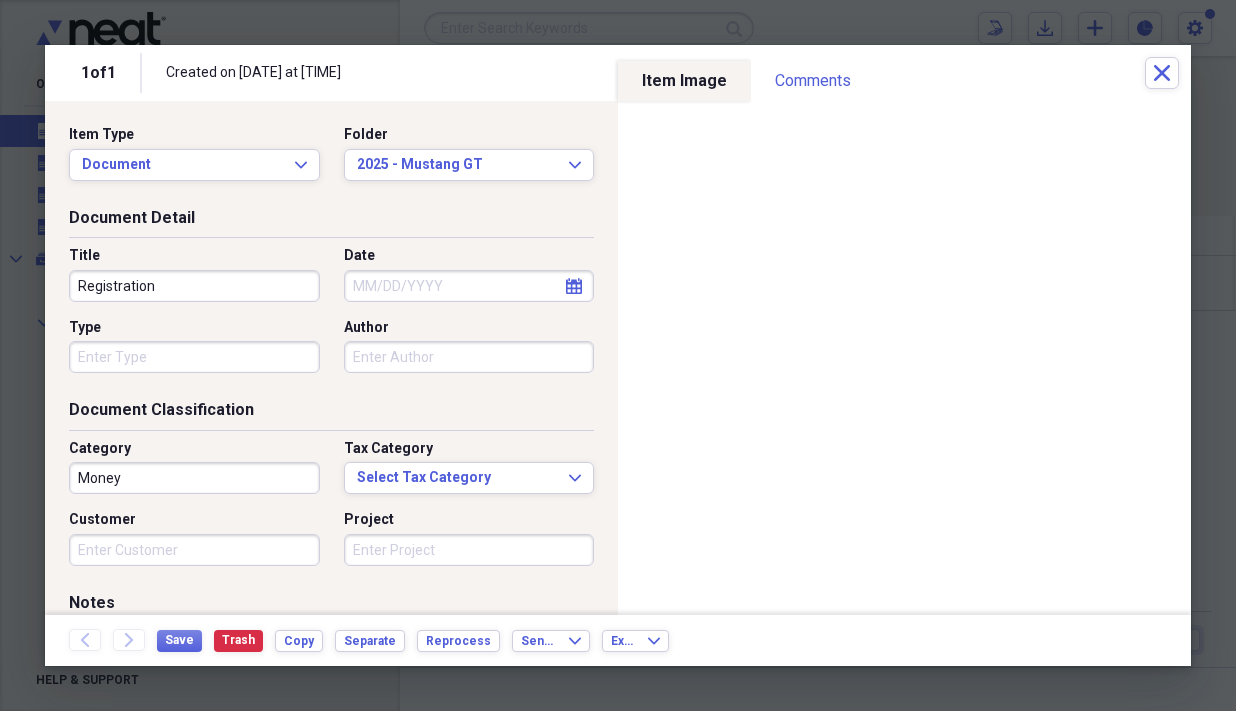type on "Registration" 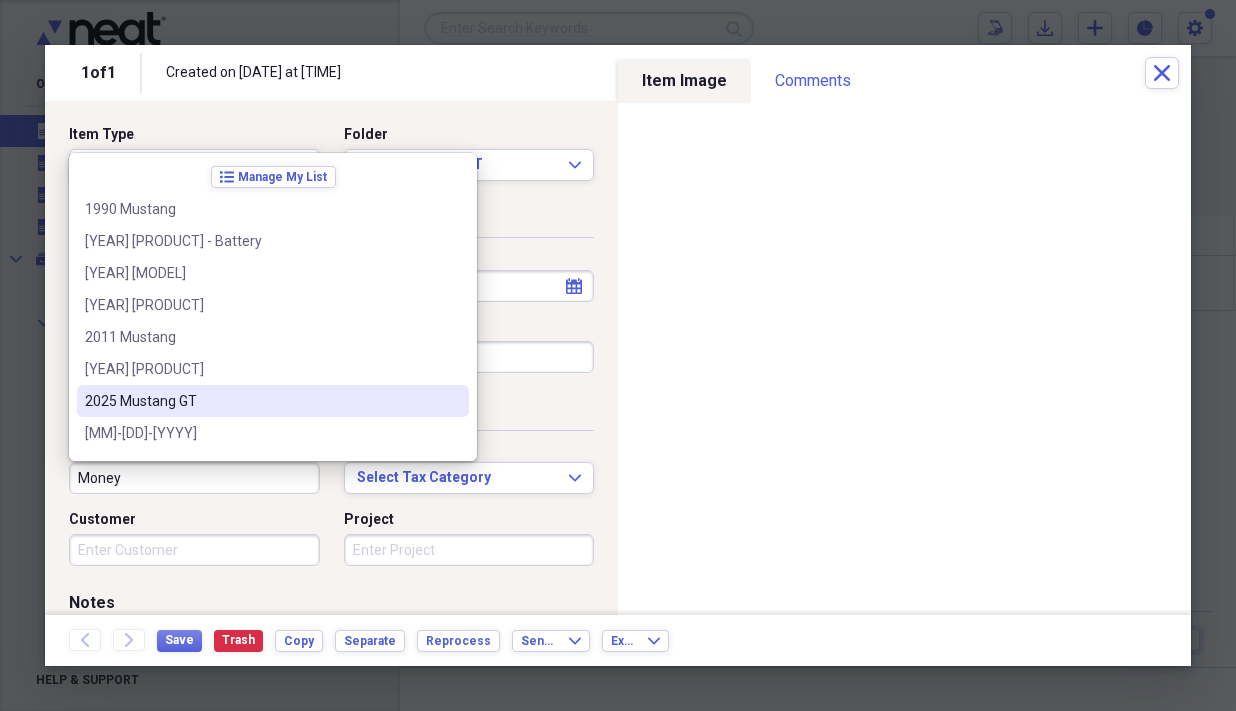 click on "2025 Mustang GT" at bounding box center (261, 401) 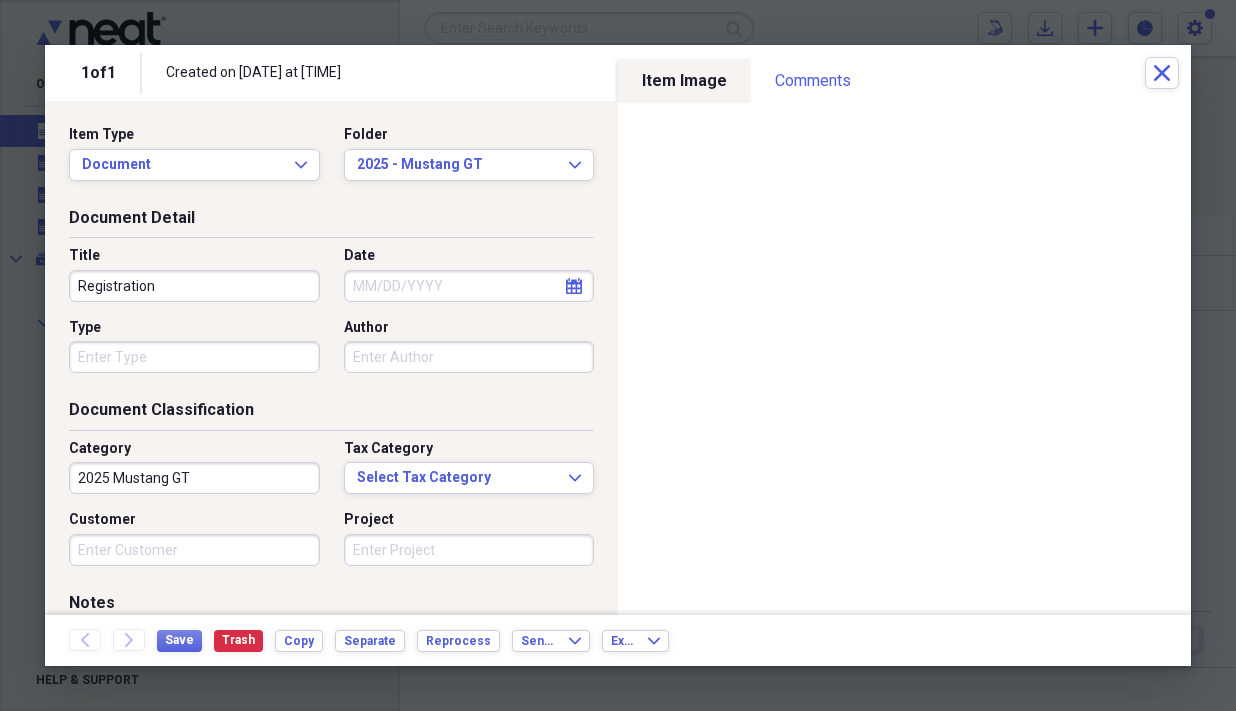 select on "7" 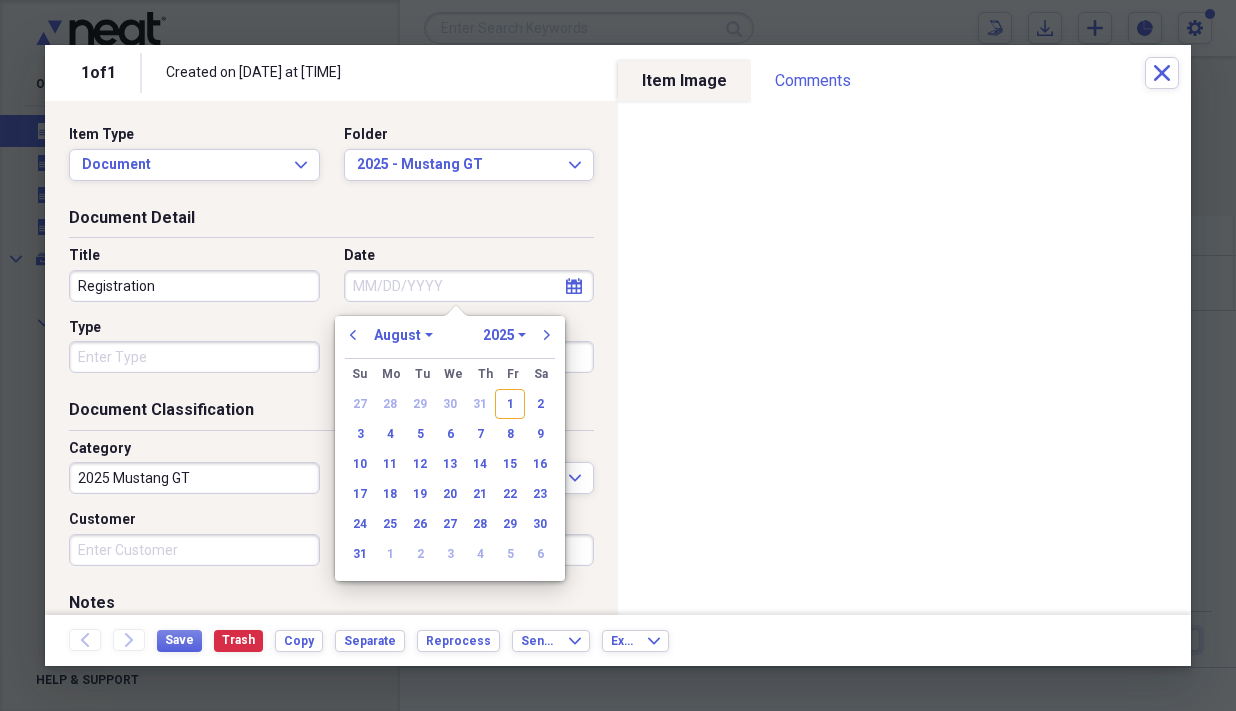 click on "Date" at bounding box center [469, 286] 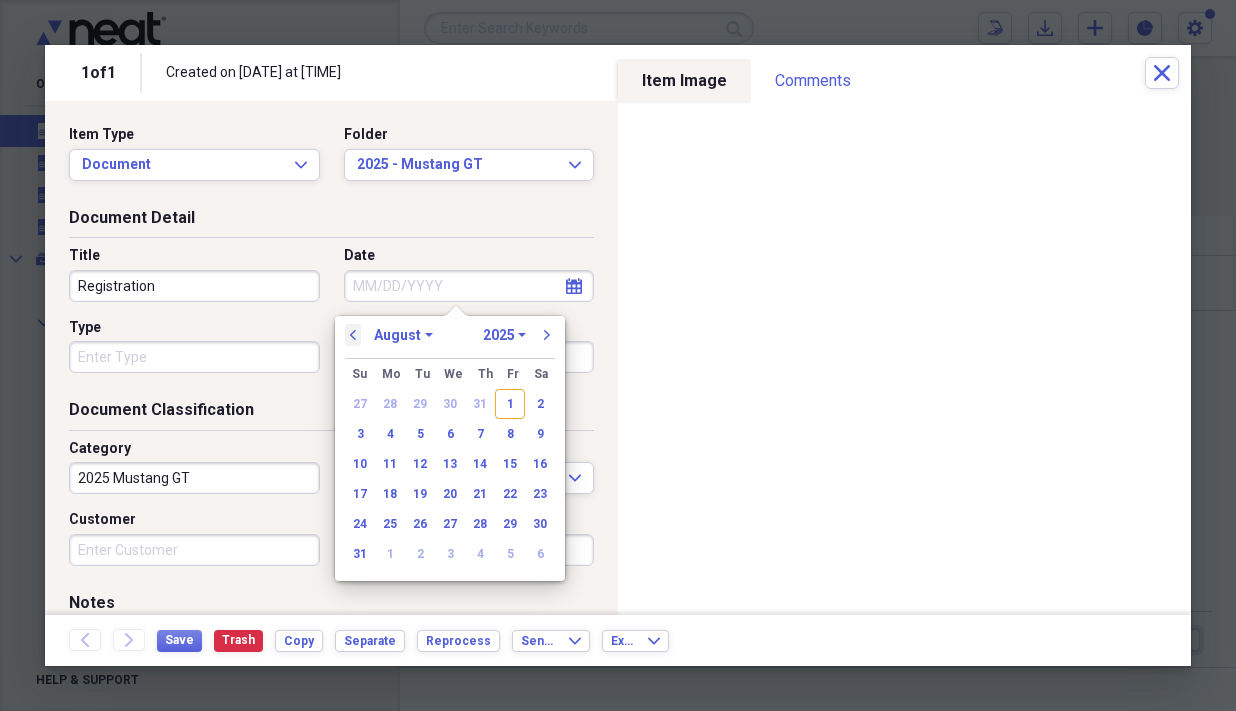 click on "previous" at bounding box center (353, 335) 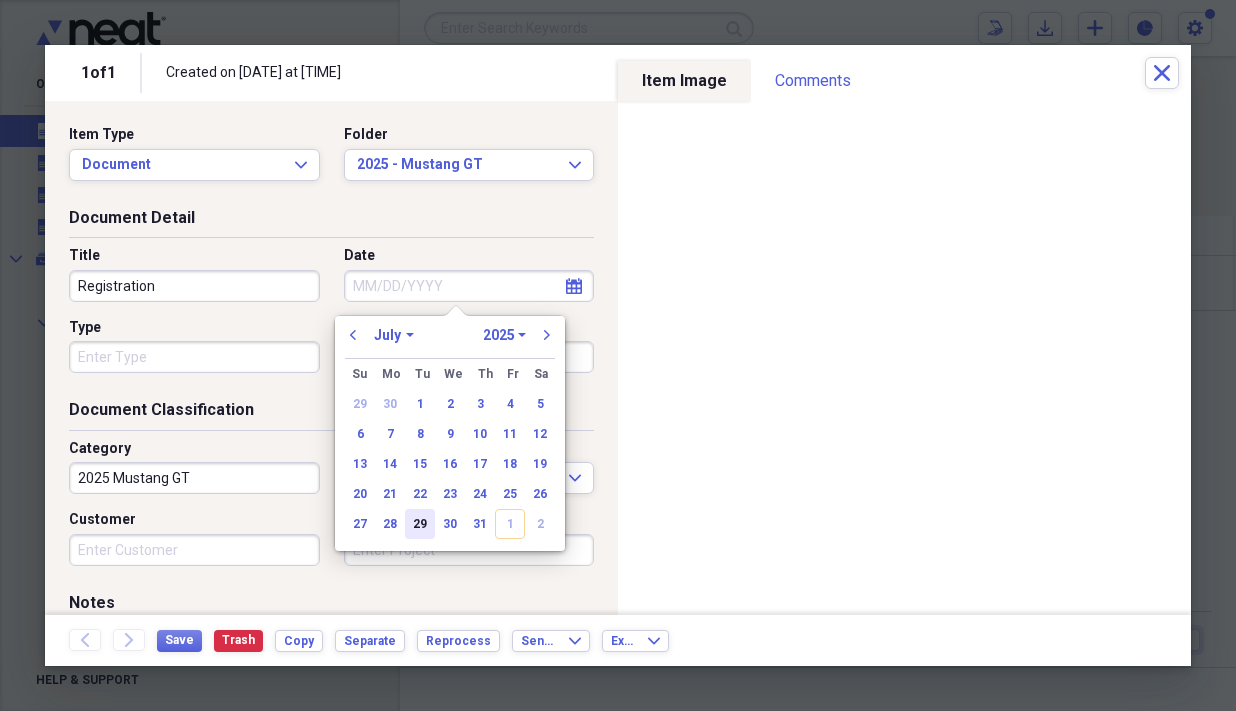 click on "29" at bounding box center (420, 524) 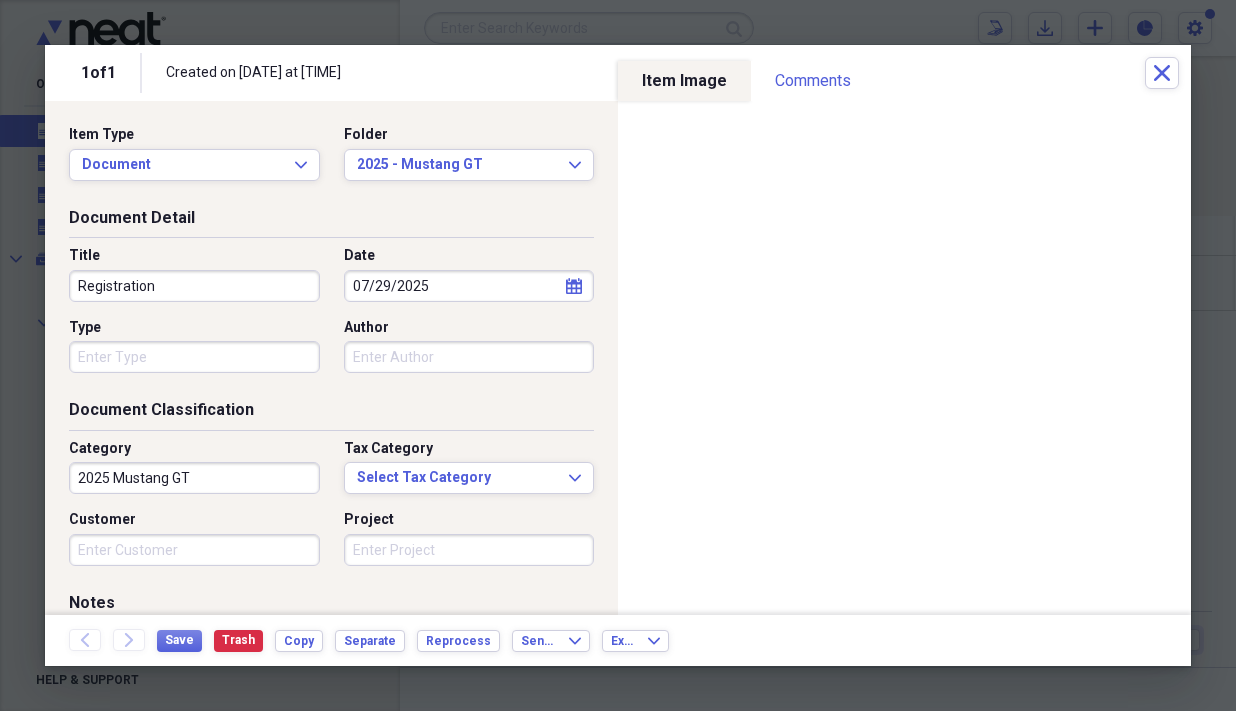 click on "Customer" at bounding box center (194, 550) 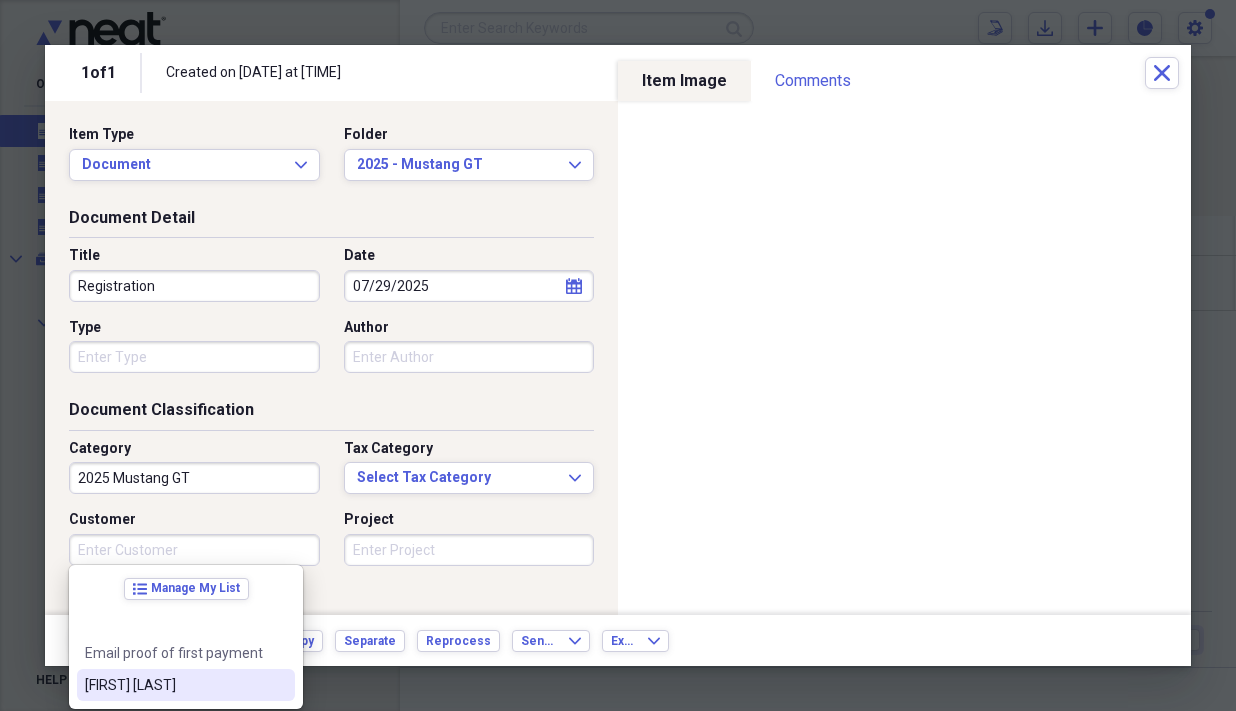 click on "[FIRST] [LAST]" at bounding box center (174, 685) 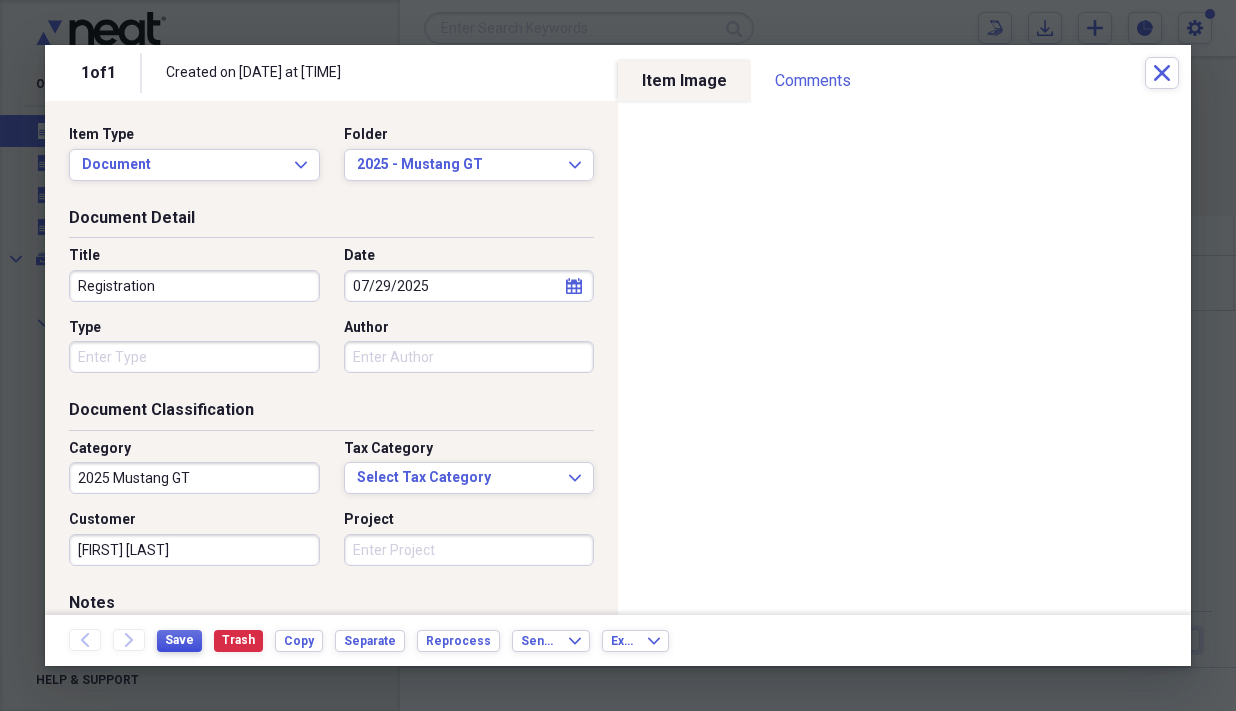 click on "Save" at bounding box center [179, 640] 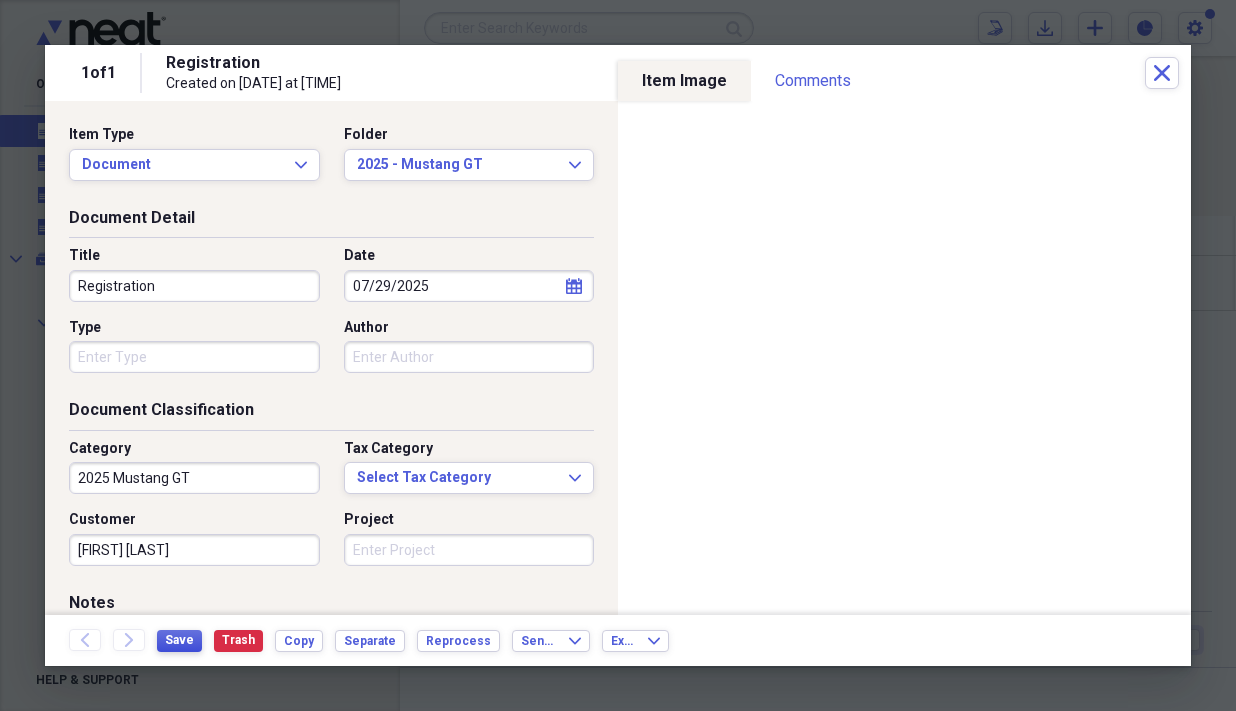 click on "Save" at bounding box center (179, 640) 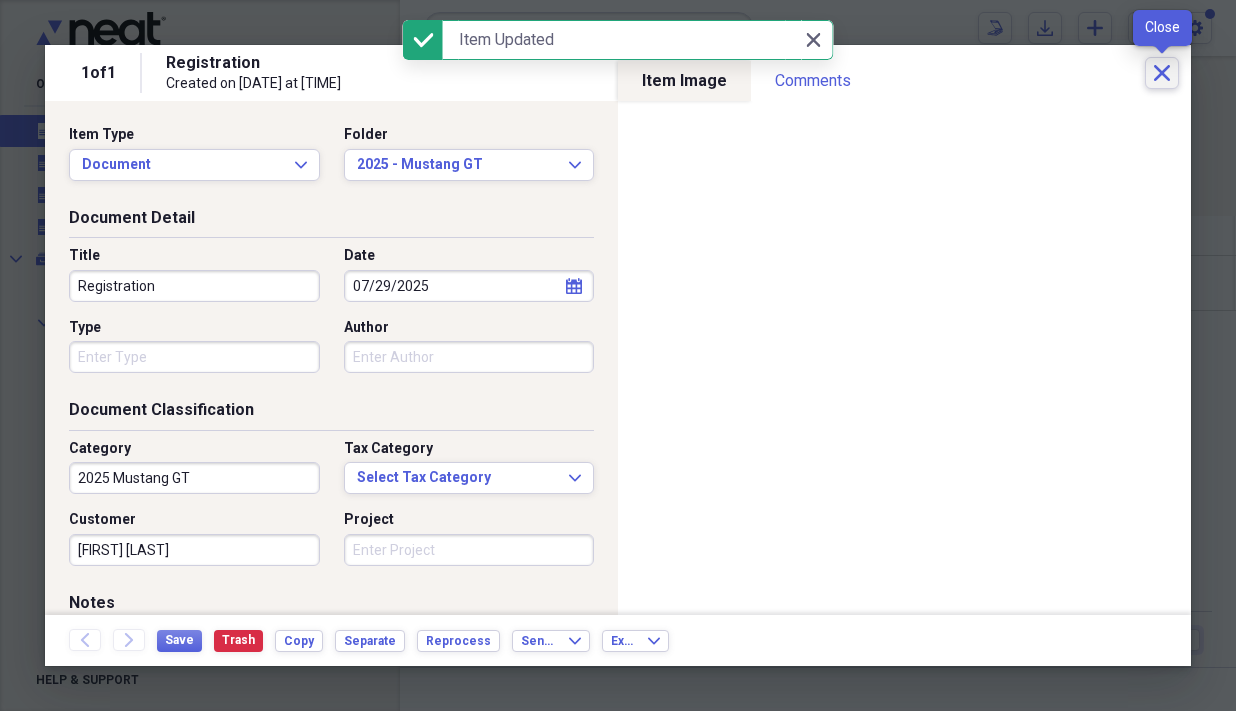 click 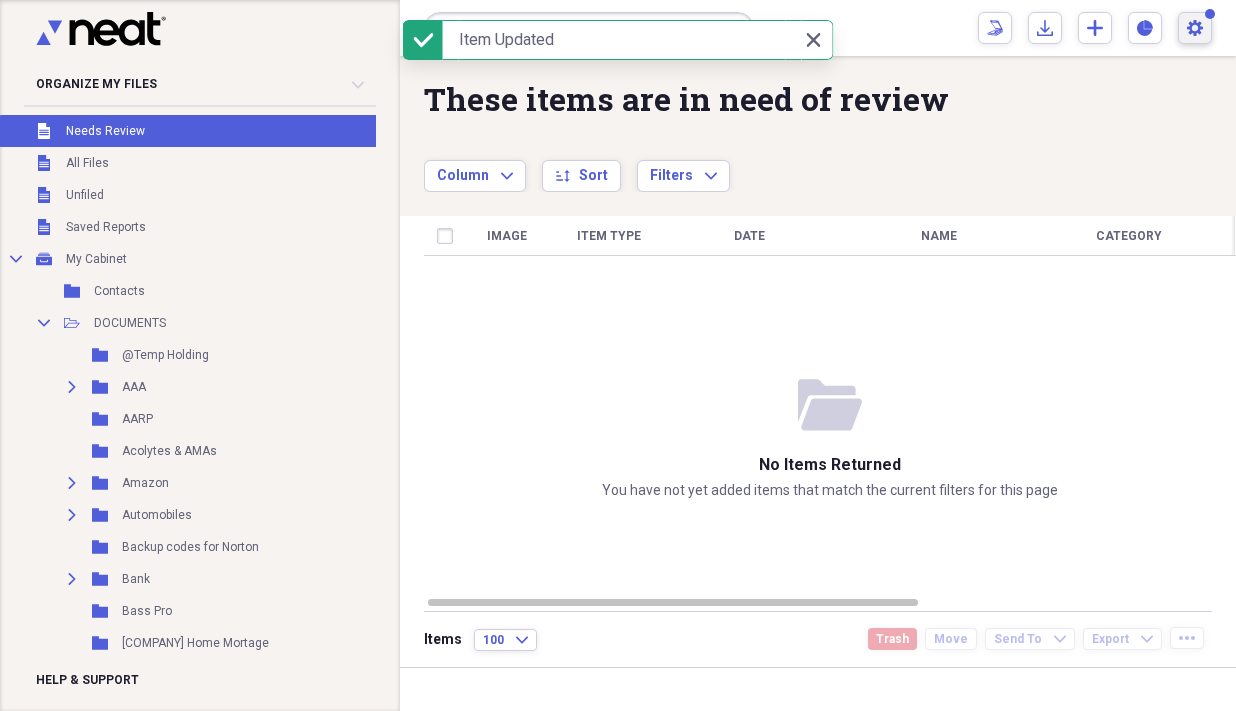 click on "Settings" 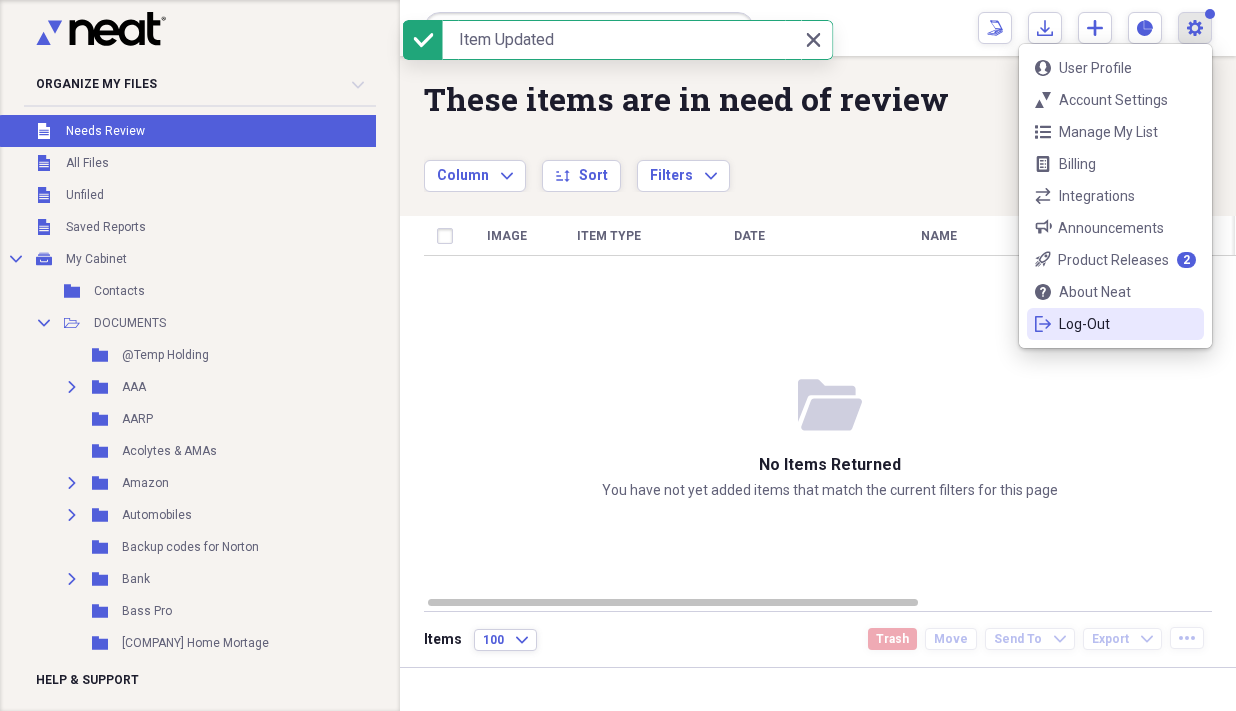 click on "Log-Out" at bounding box center [1115, 324] 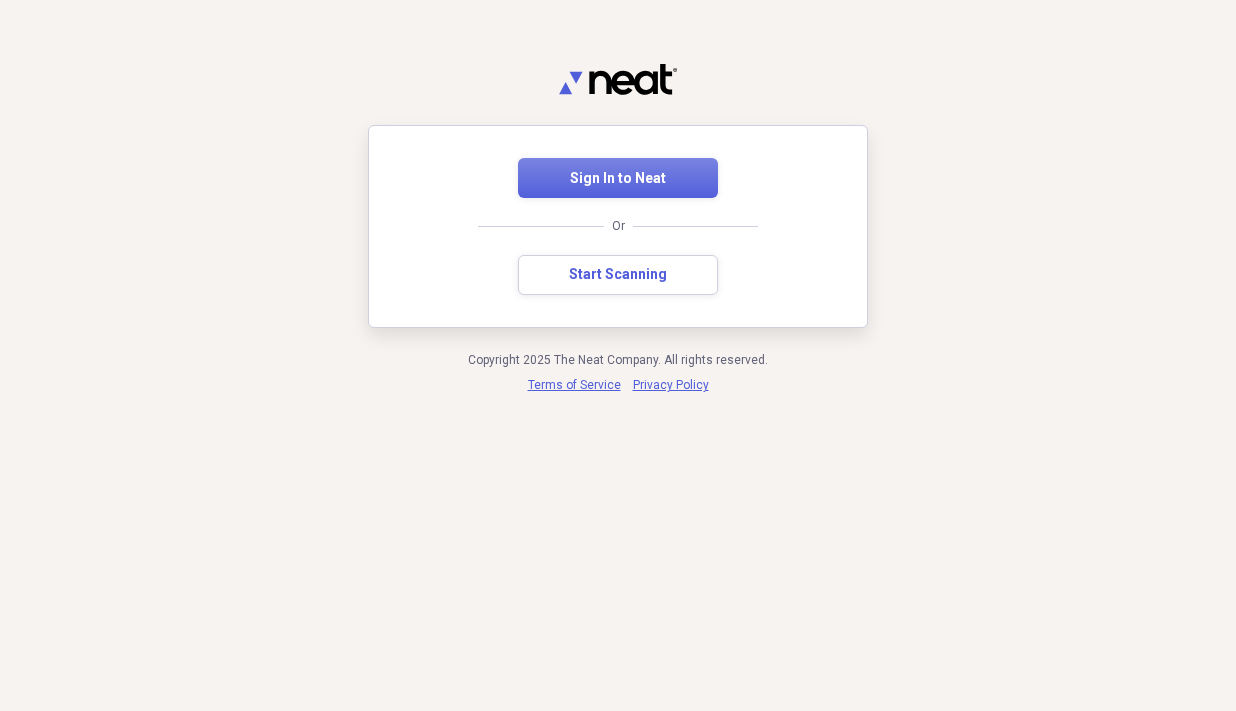 scroll, scrollTop: 0, scrollLeft: 0, axis: both 